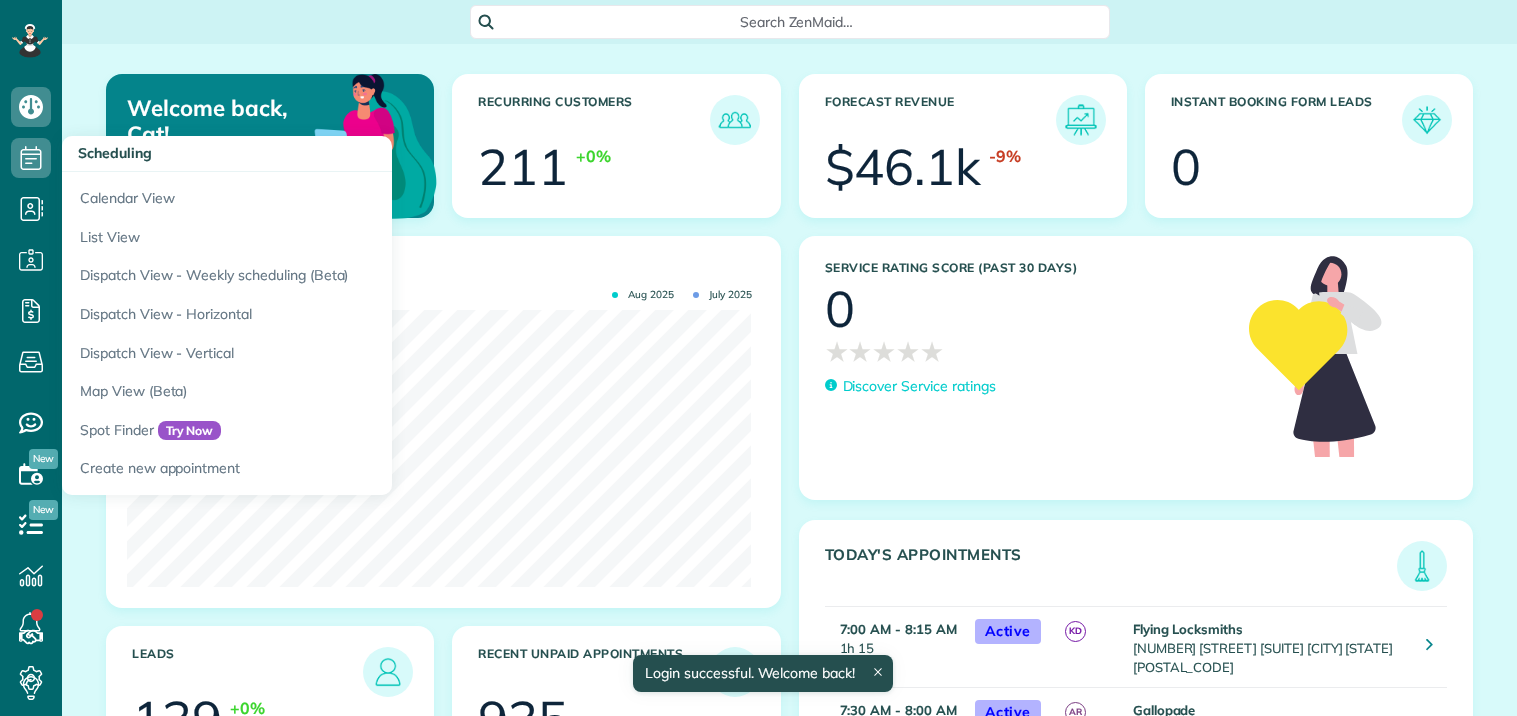 scroll, scrollTop: 0, scrollLeft: 0, axis: both 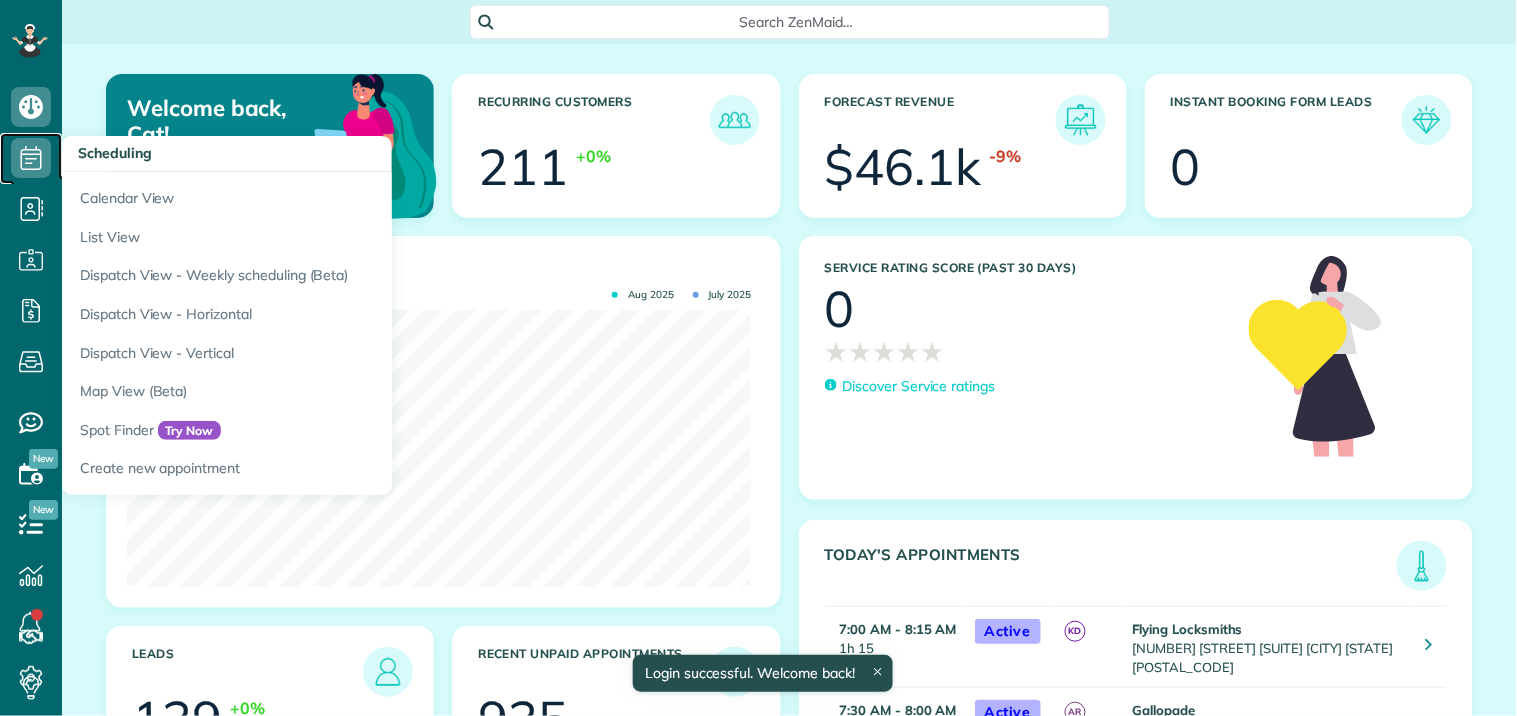 click 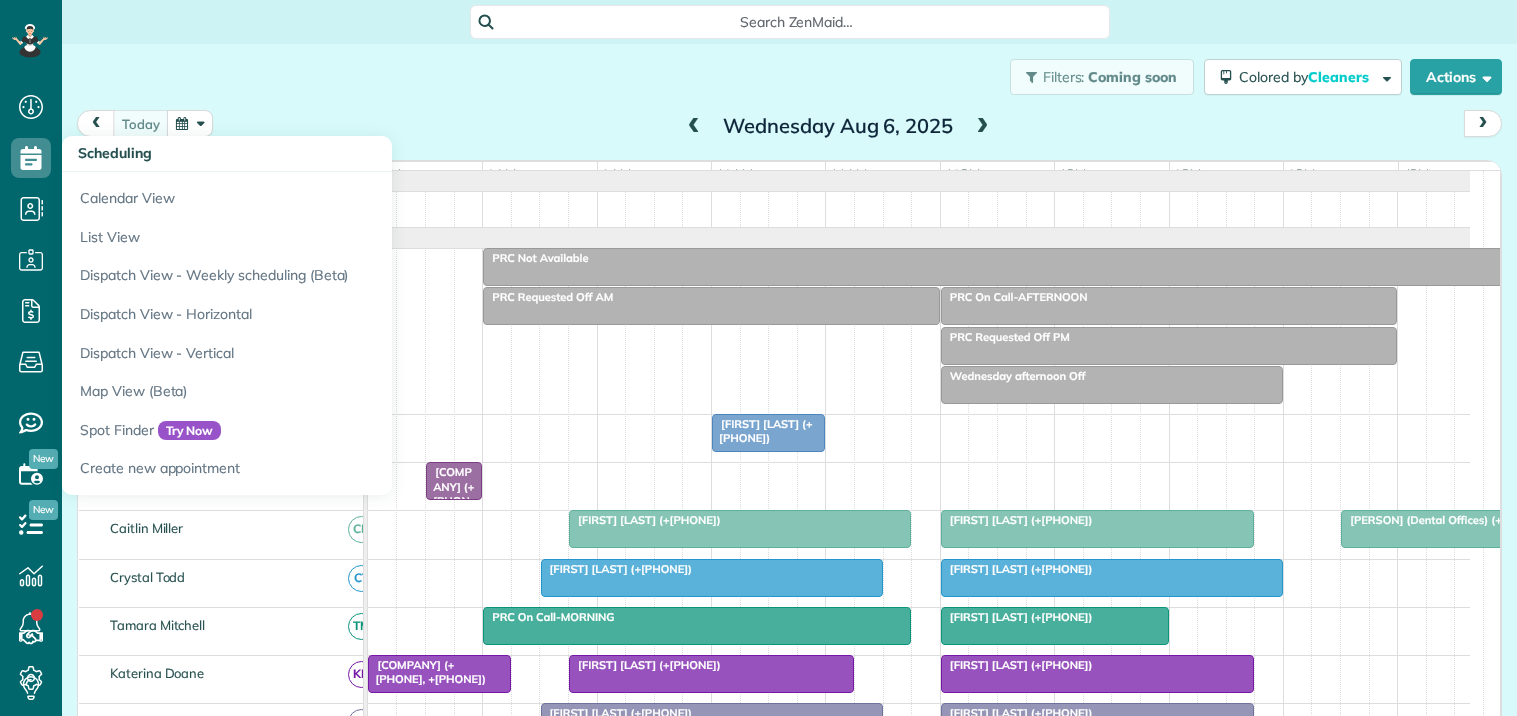 scroll, scrollTop: 0, scrollLeft: 0, axis: both 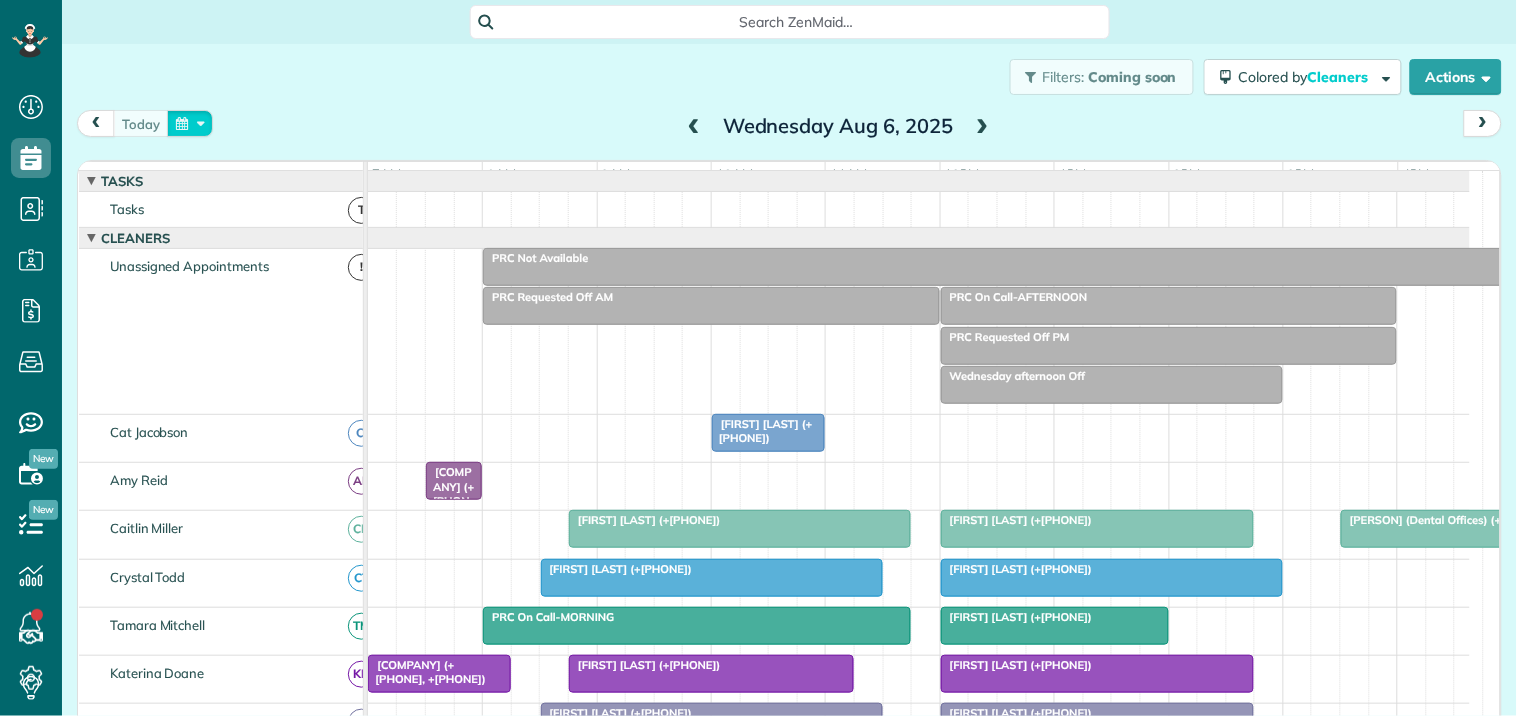 click at bounding box center (190, 123) 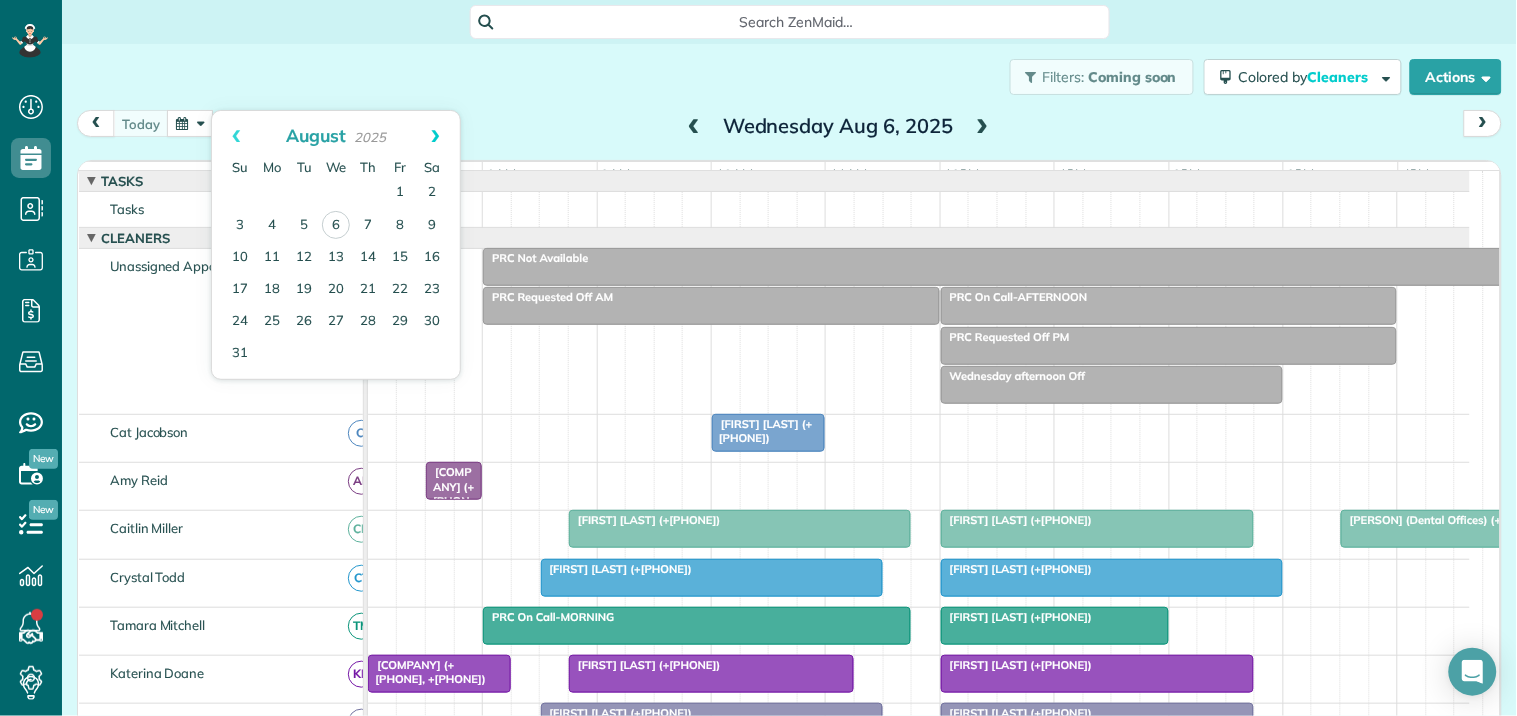 click on "Next" at bounding box center [435, 136] 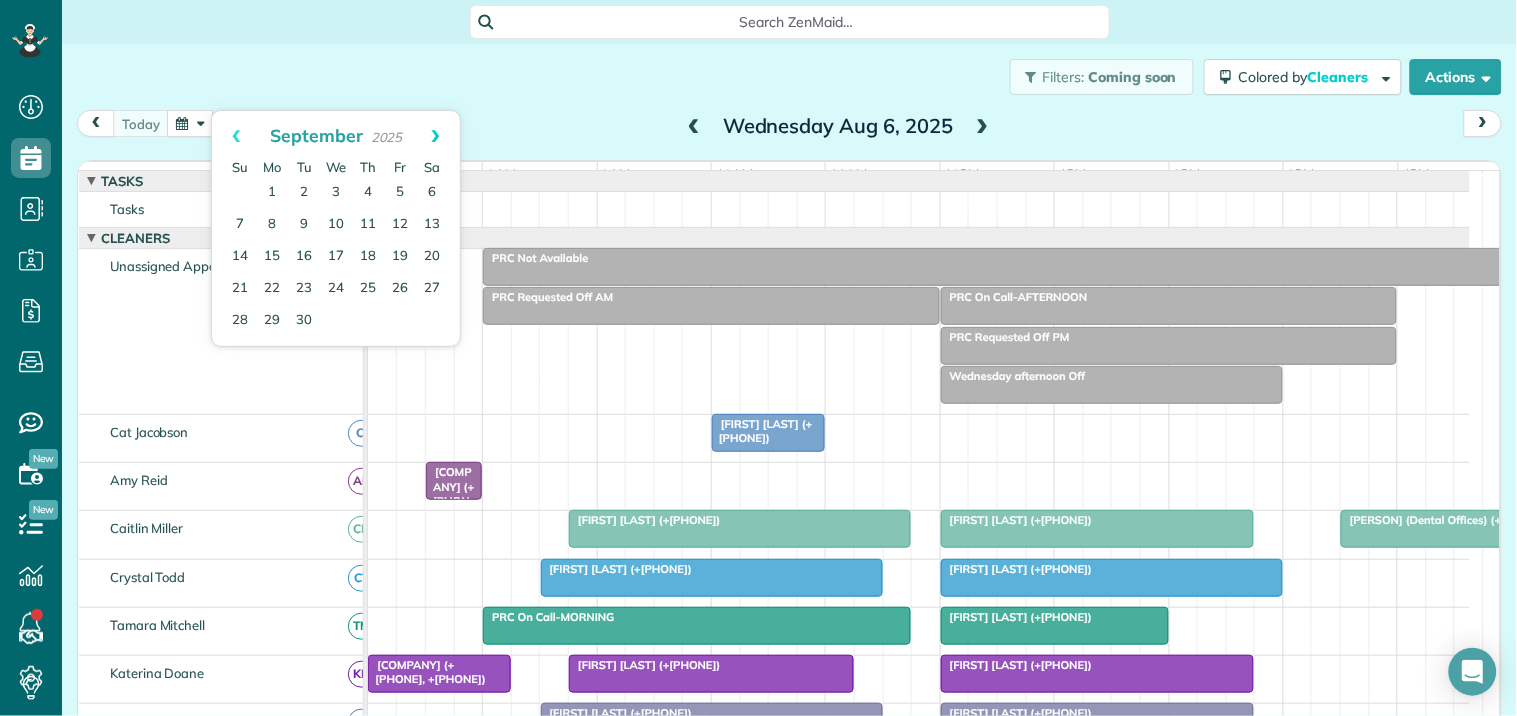 click on "Next" at bounding box center [435, 136] 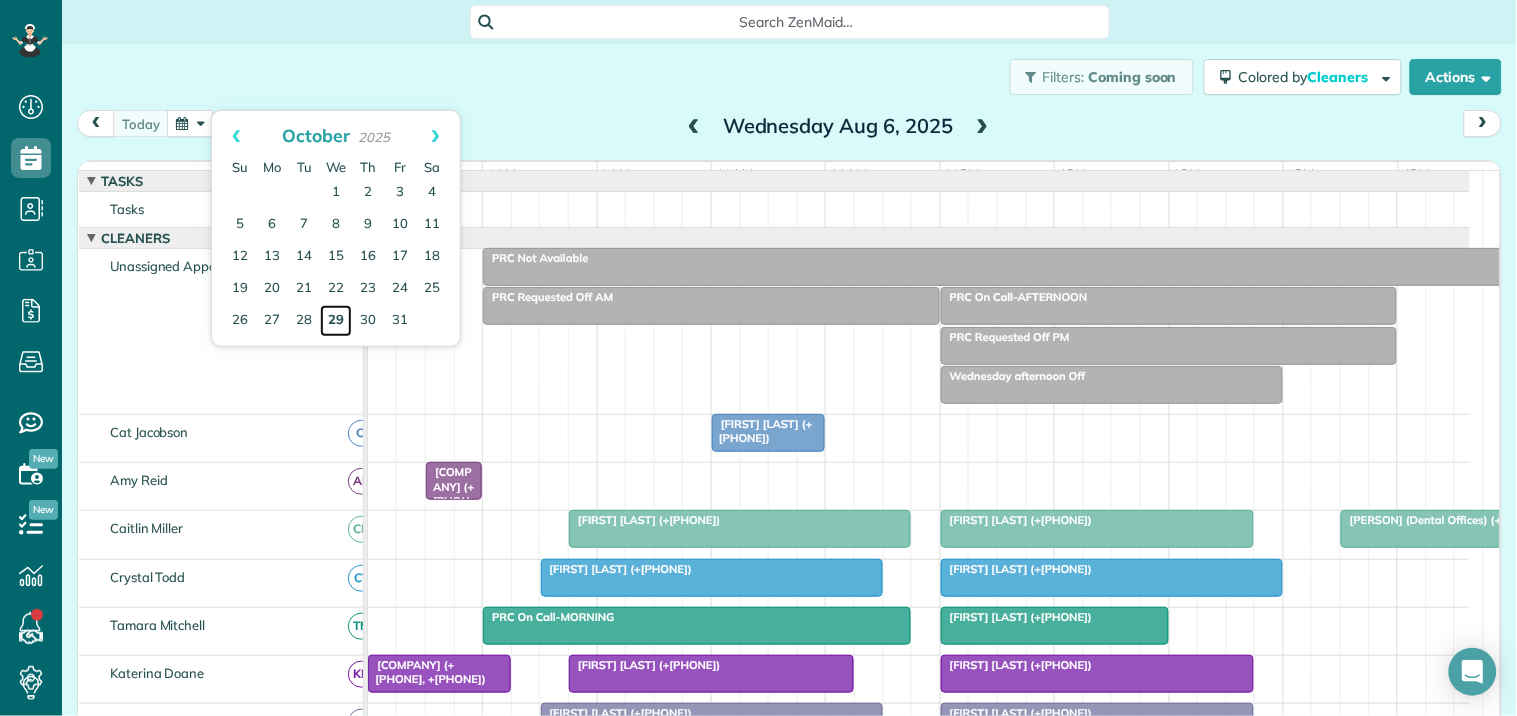 click on "29" at bounding box center (336, 321) 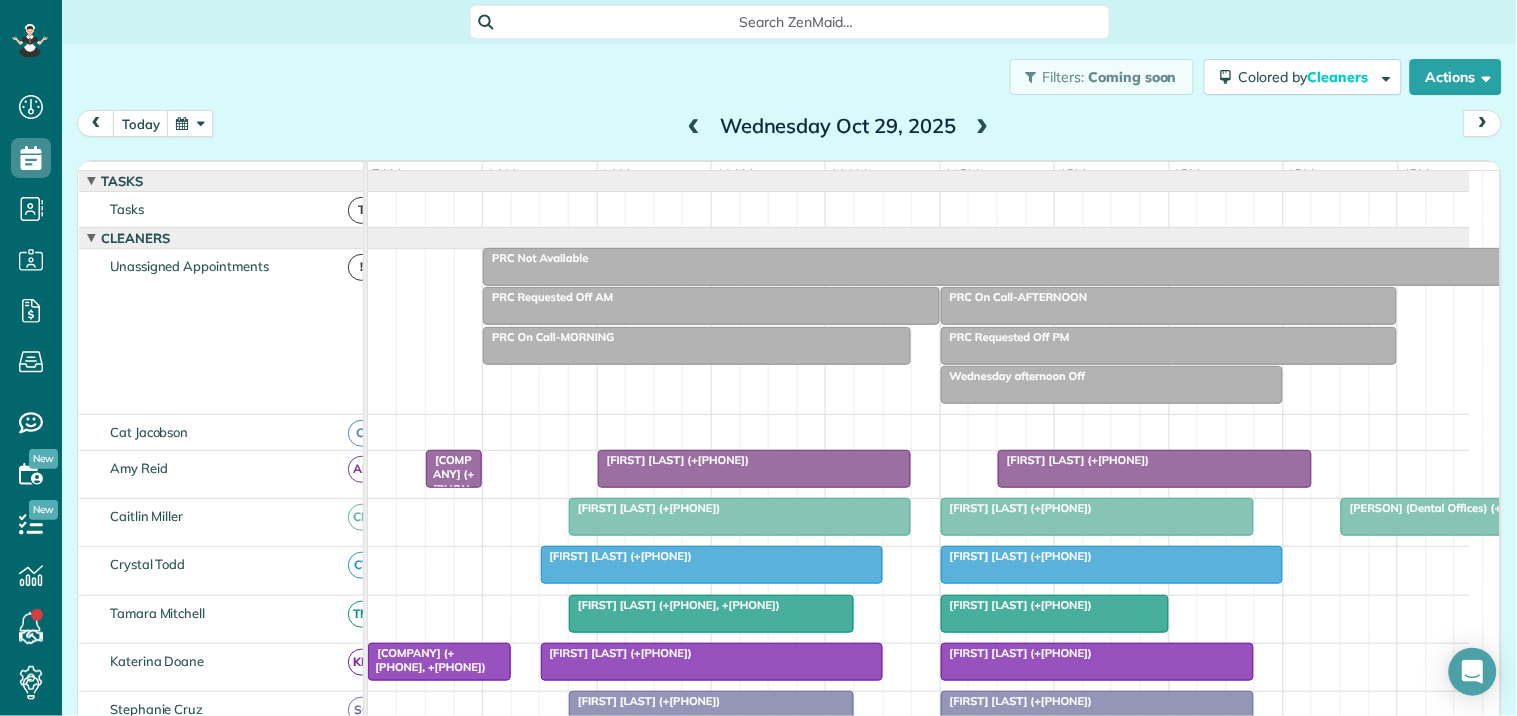 scroll, scrollTop: 153, scrollLeft: 0, axis: vertical 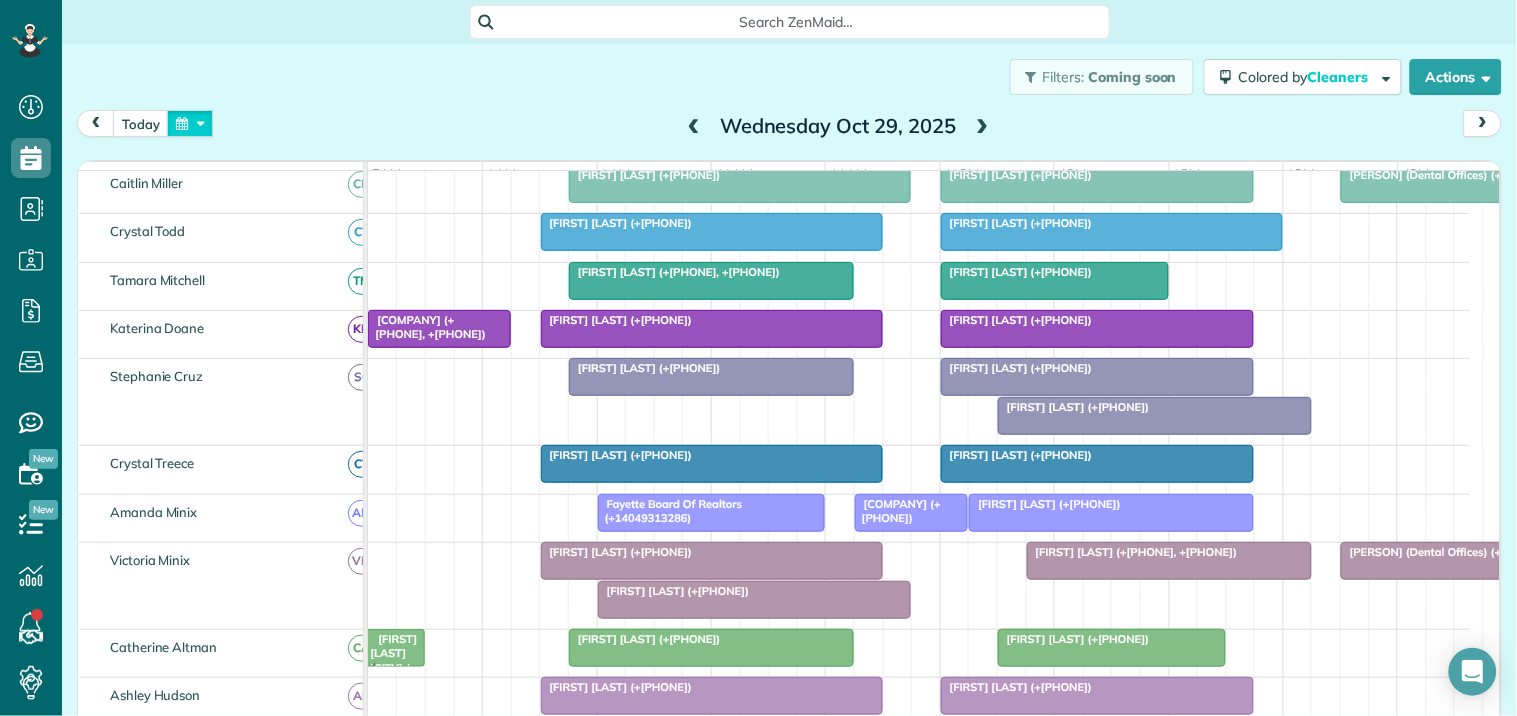click at bounding box center [190, 123] 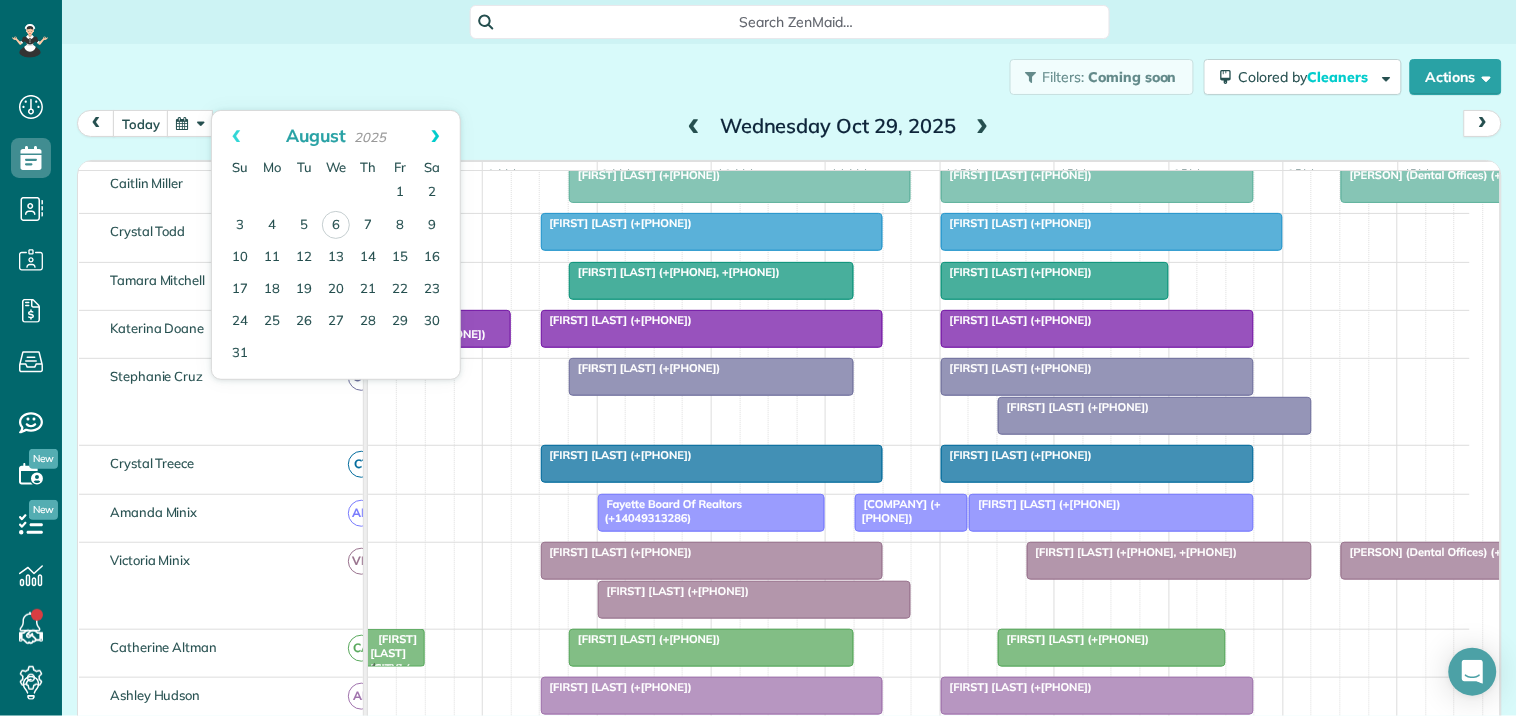 click on "Next" at bounding box center [435, 136] 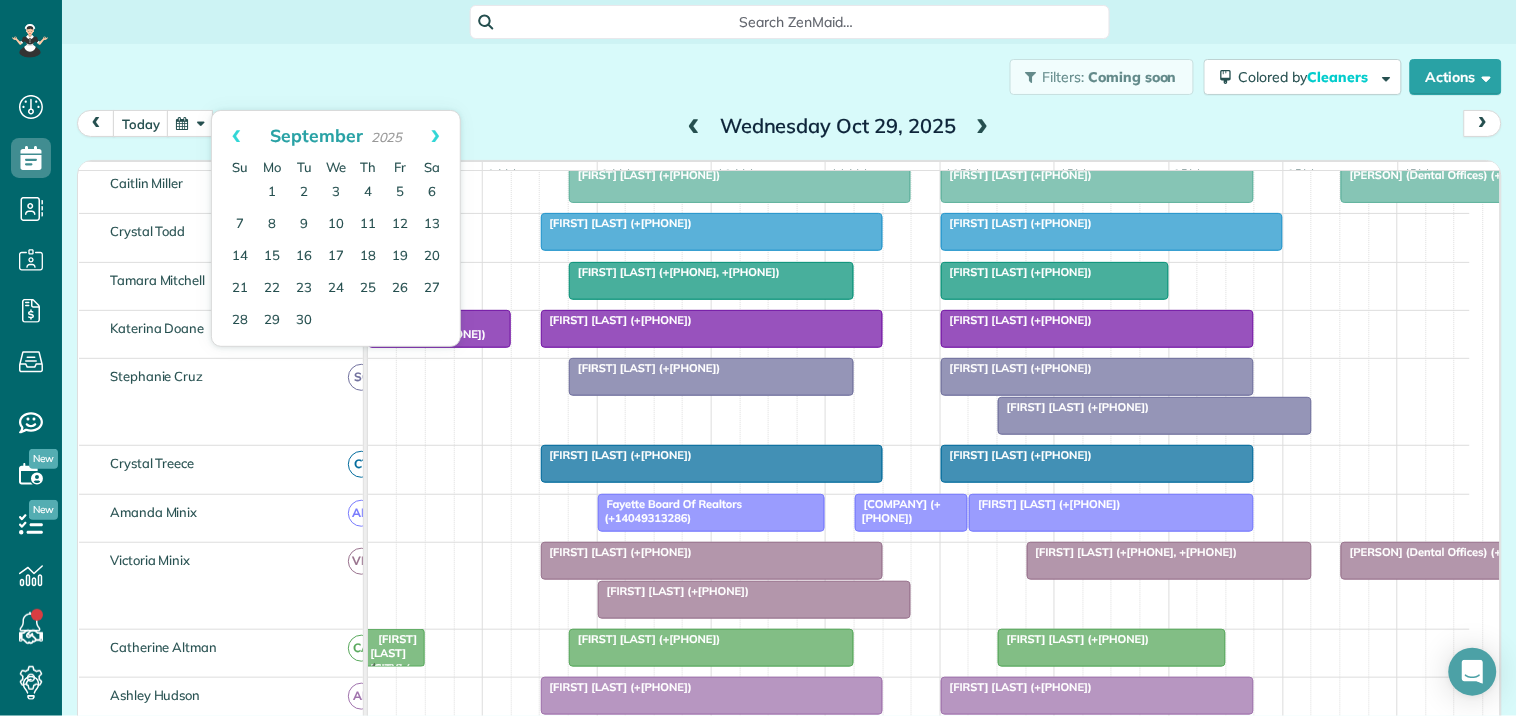 click on "Next" at bounding box center [435, 136] 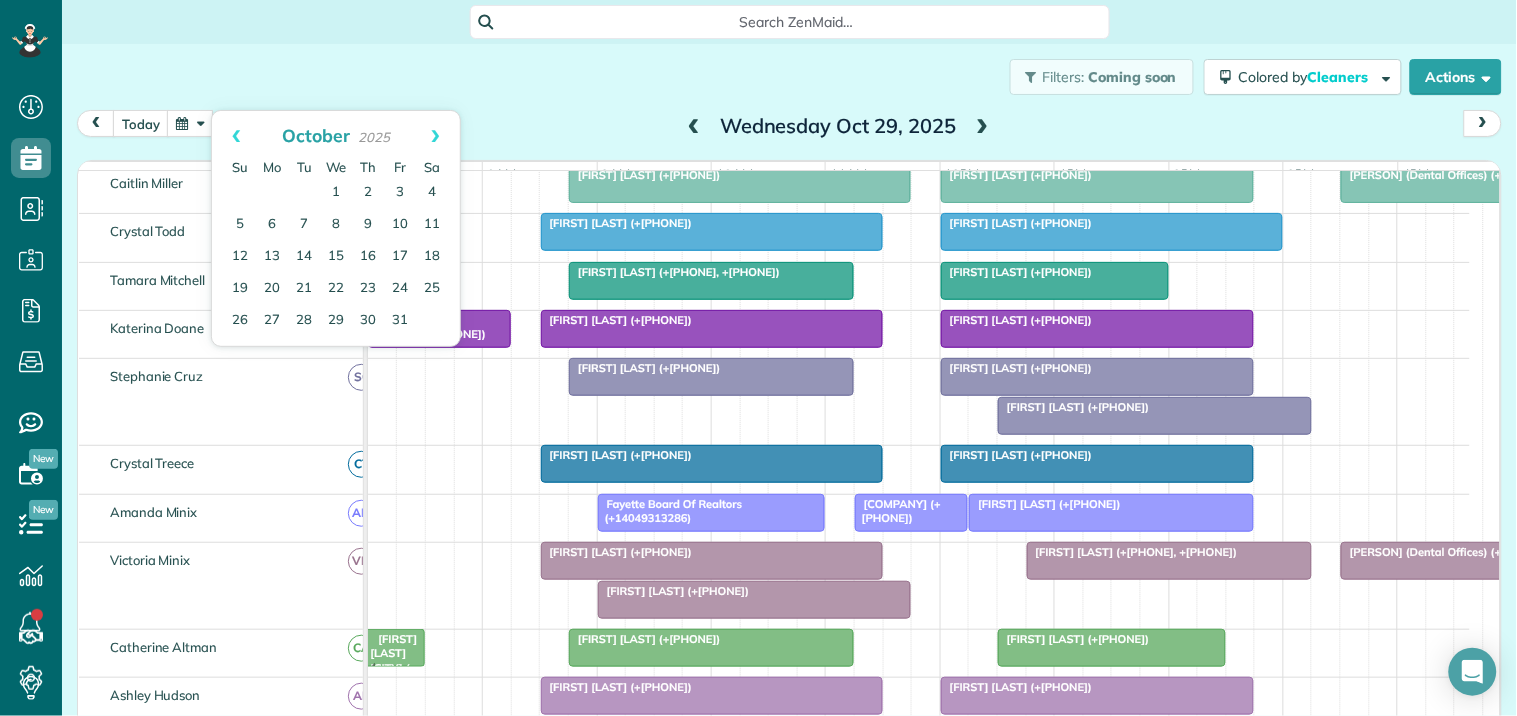 click on "Next" at bounding box center (435, 136) 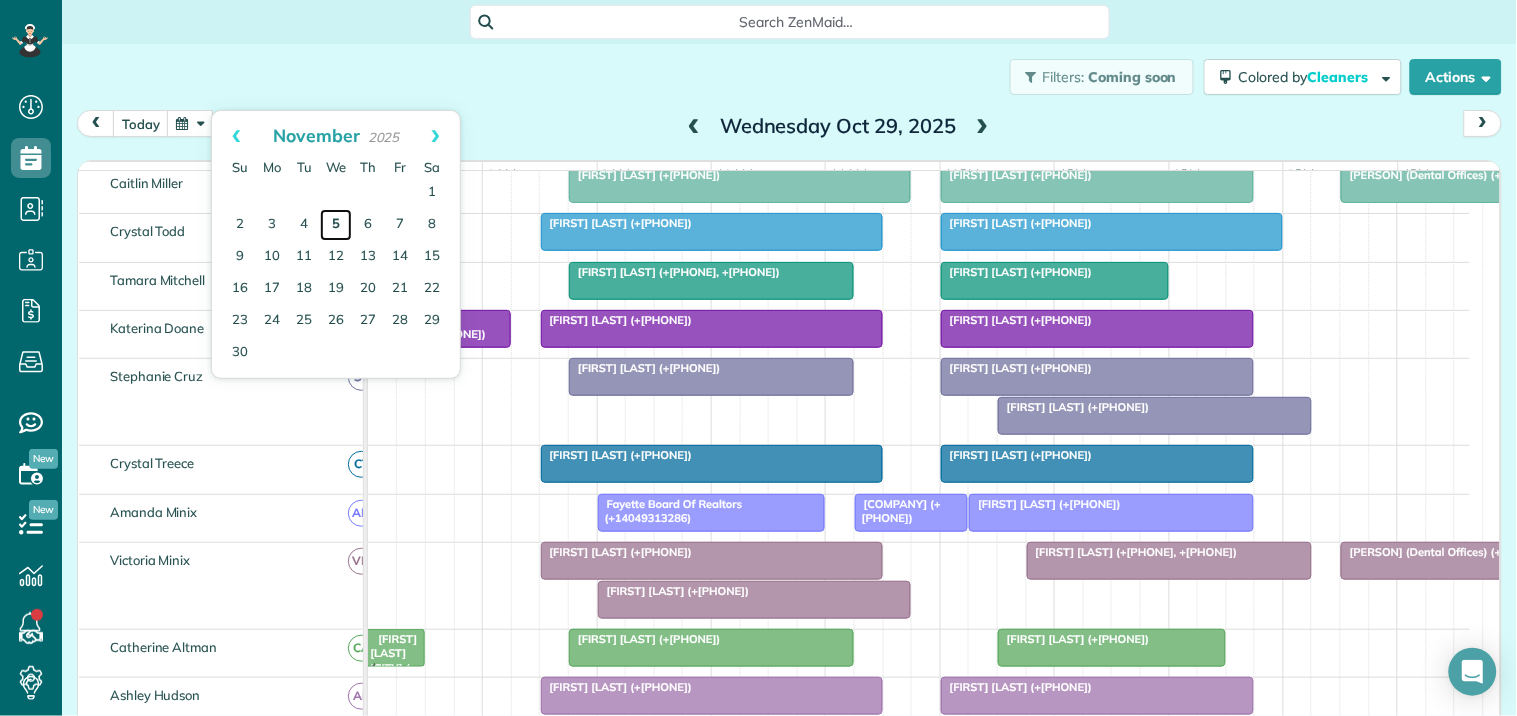 click on "5" at bounding box center (336, 225) 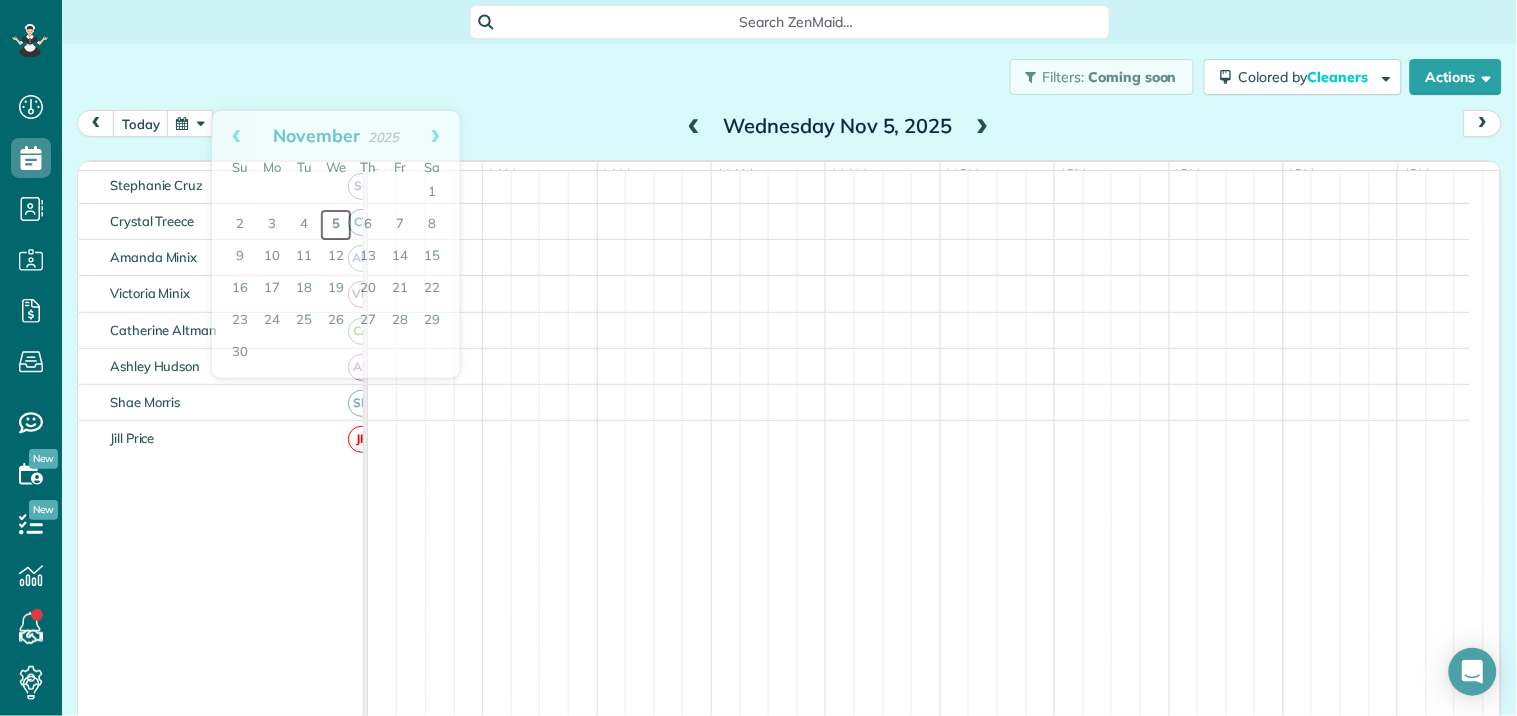 scroll, scrollTop: 178, scrollLeft: 0, axis: vertical 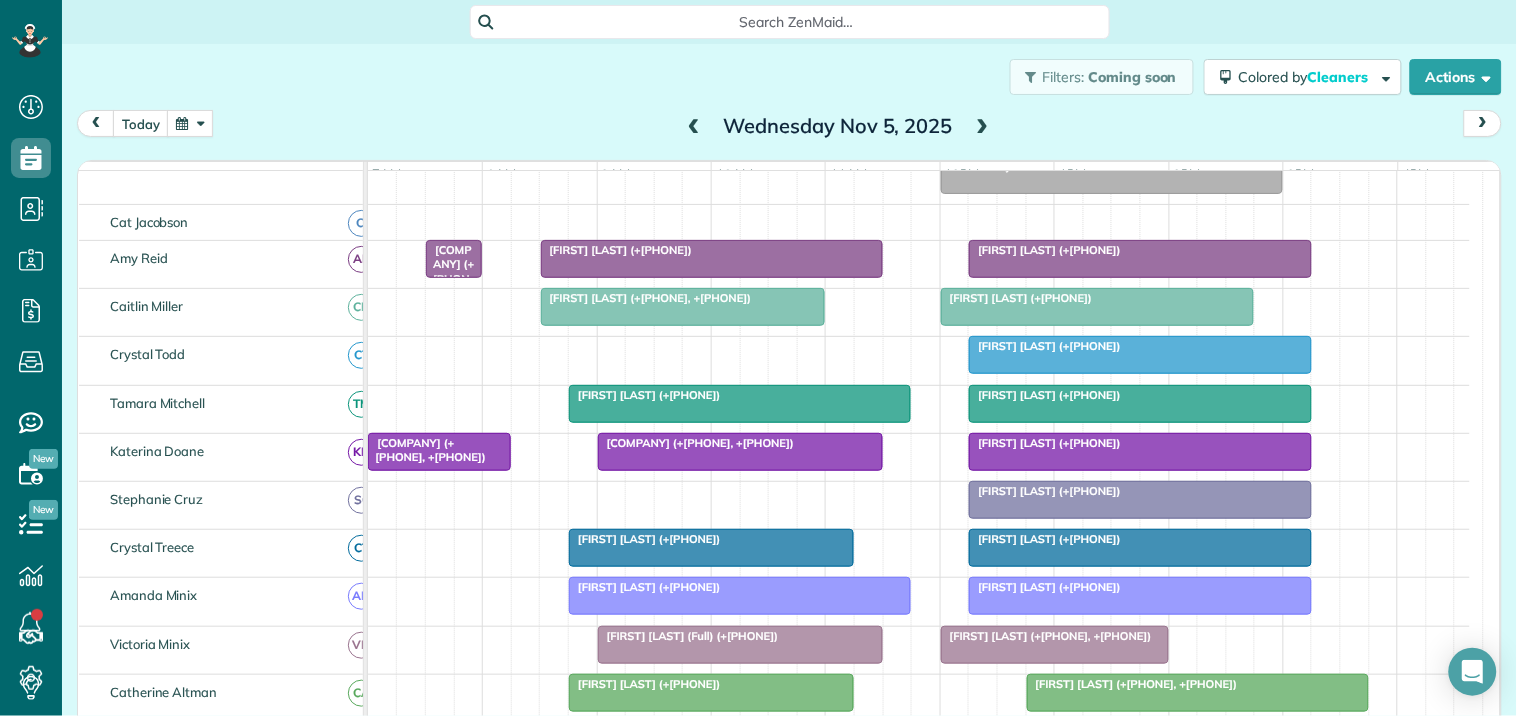 click at bounding box center [190, 123] 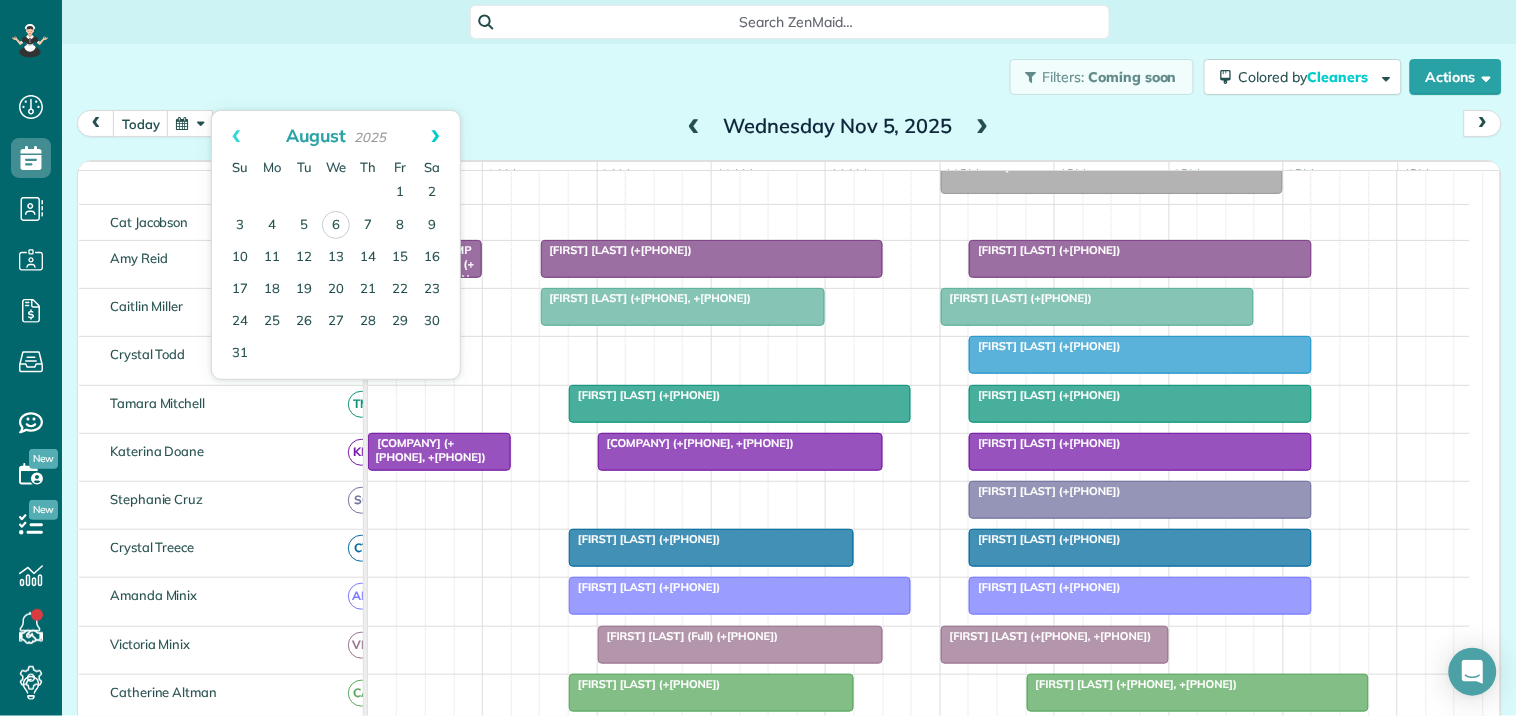 click on "Next" at bounding box center [435, 136] 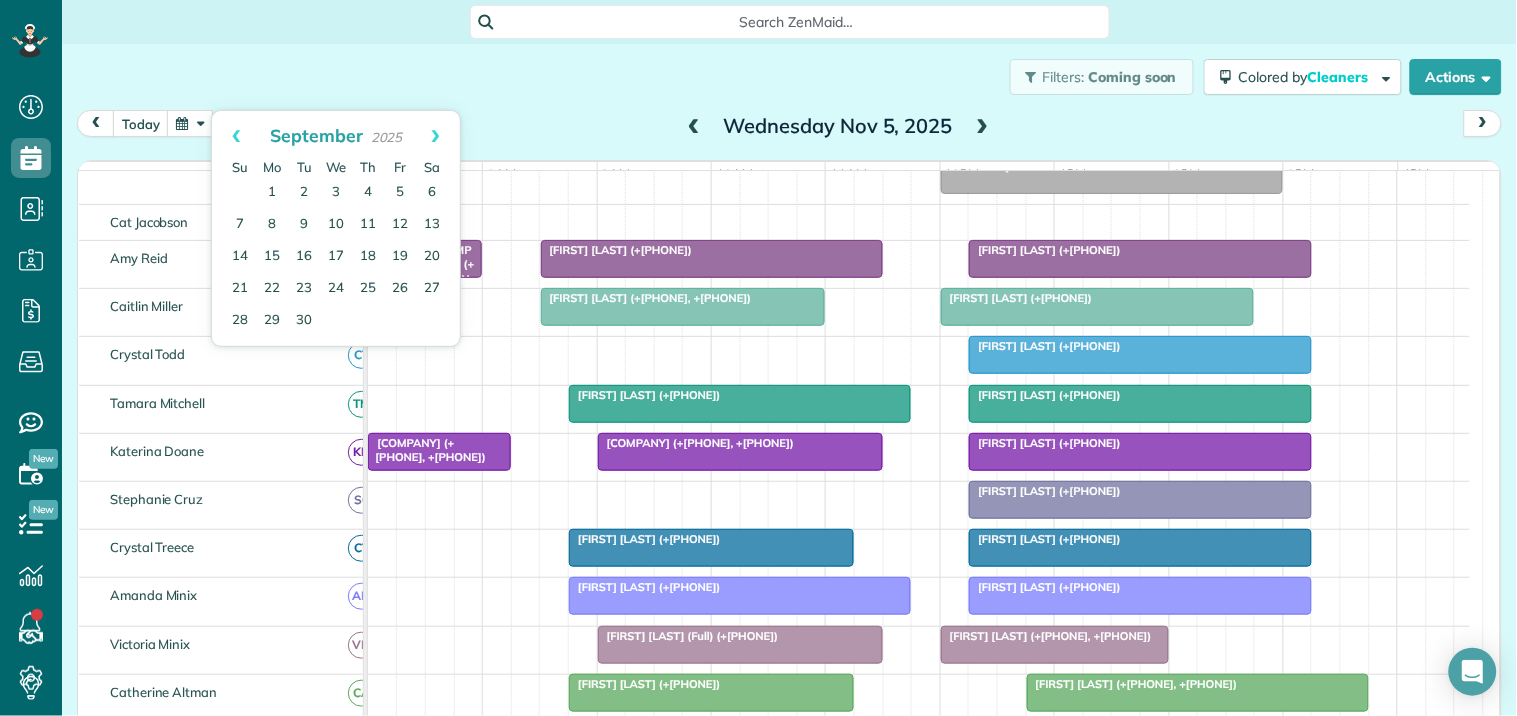 click on "Next" at bounding box center (435, 136) 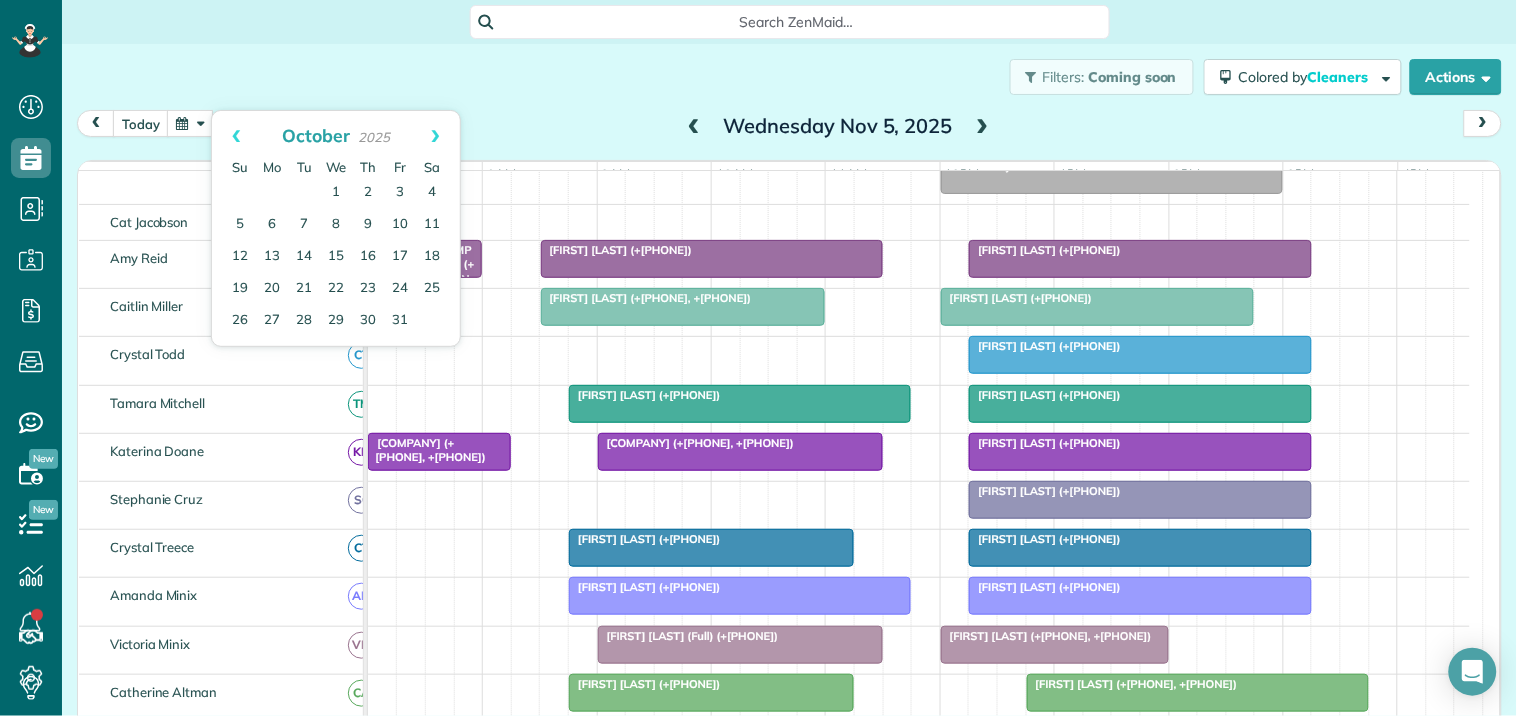 click on "Next" at bounding box center (435, 136) 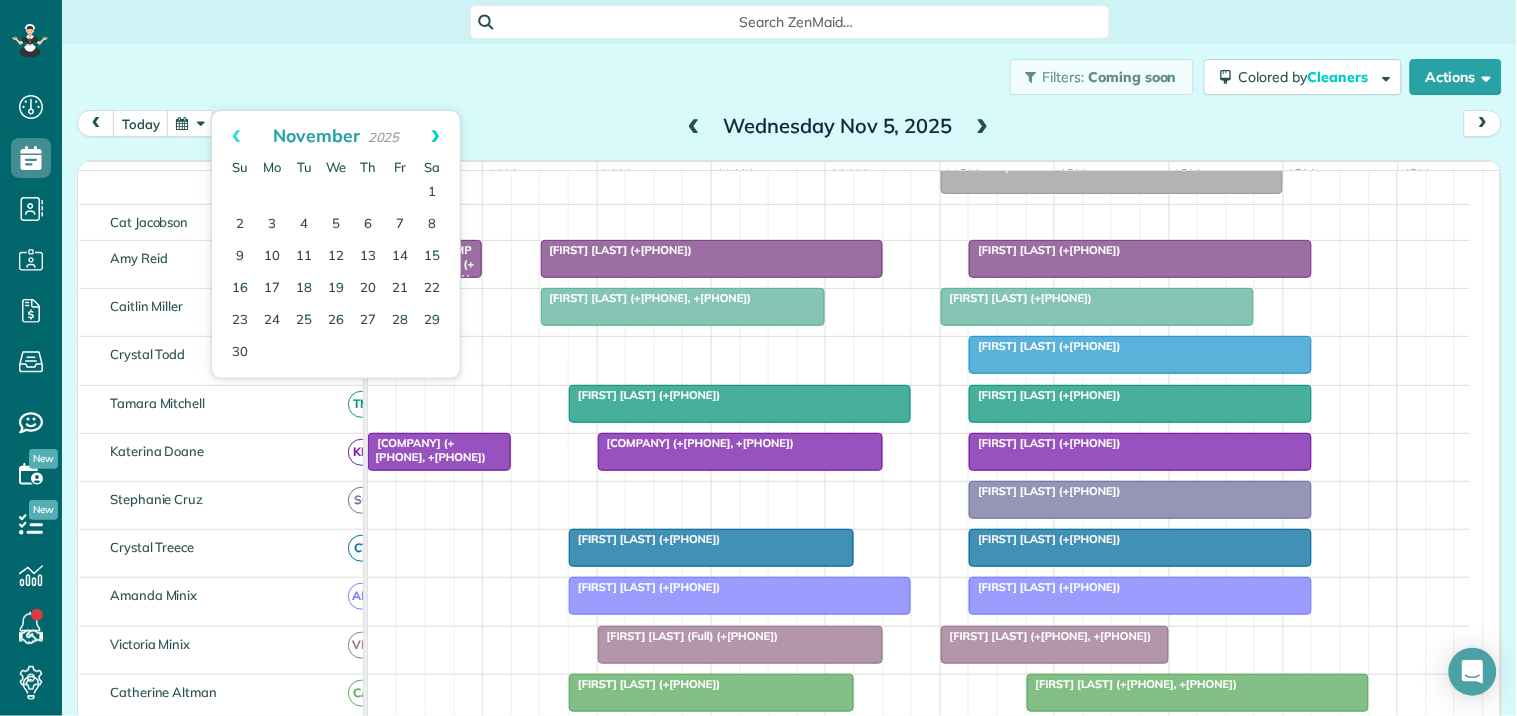 click on "Next" at bounding box center [435, 136] 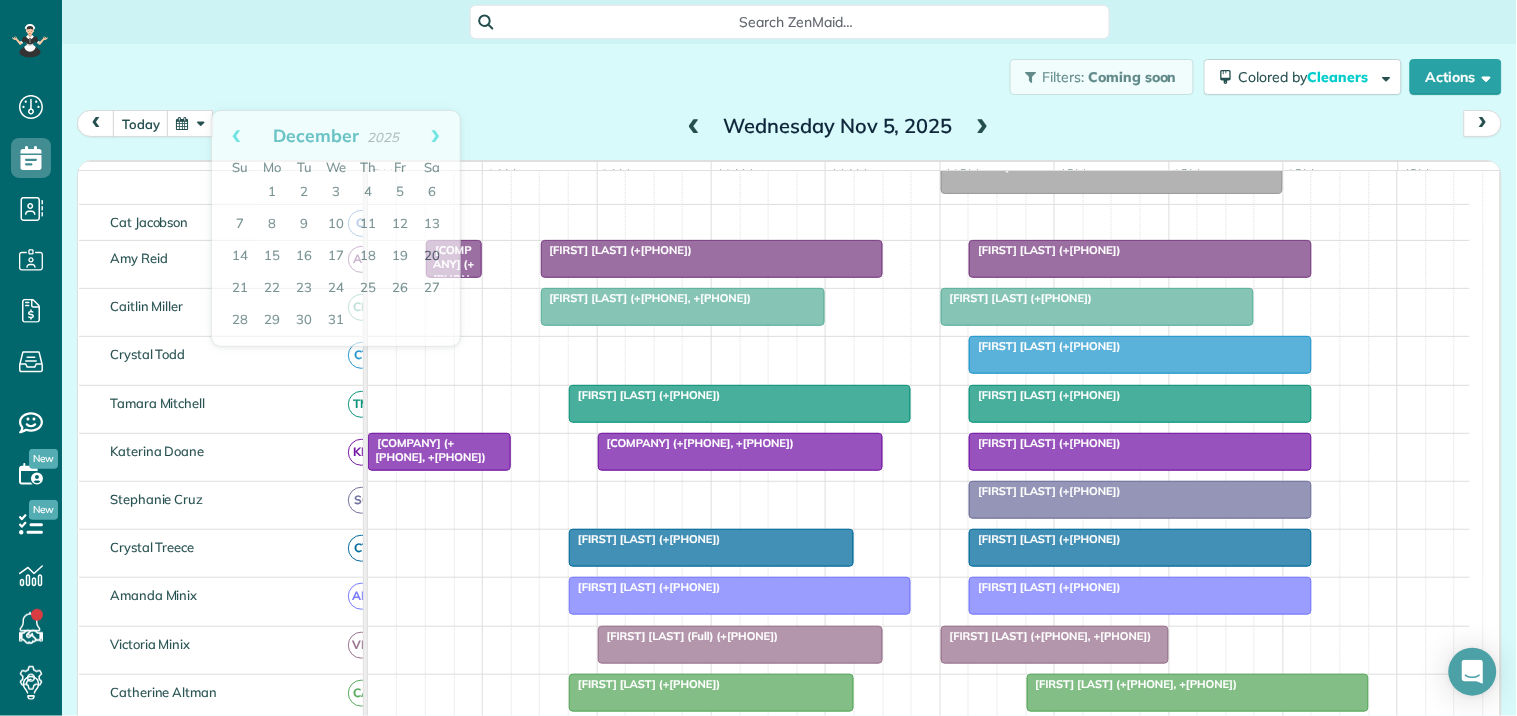 click on "today   Wednesday Nov 5, 2025" at bounding box center [789, 128] 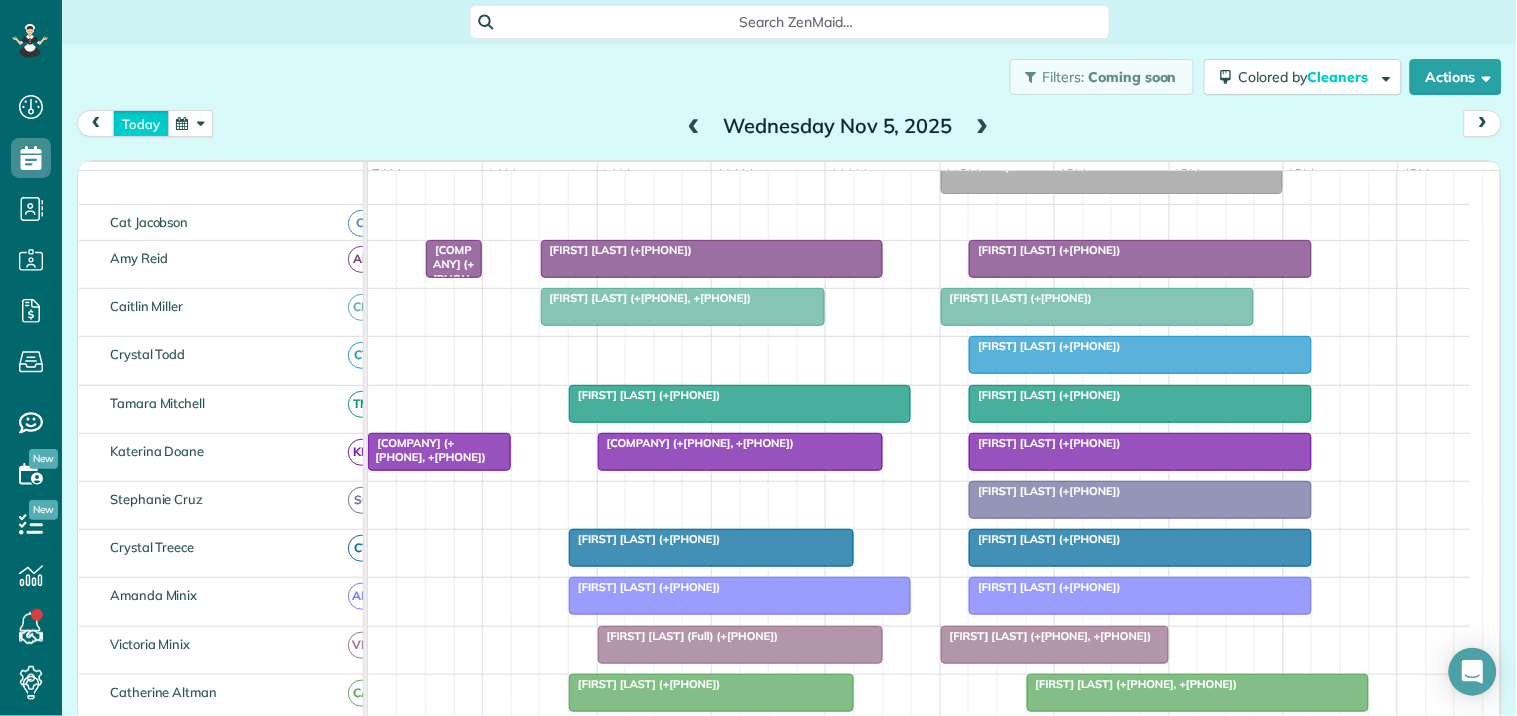 click on "today" at bounding box center [141, 123] 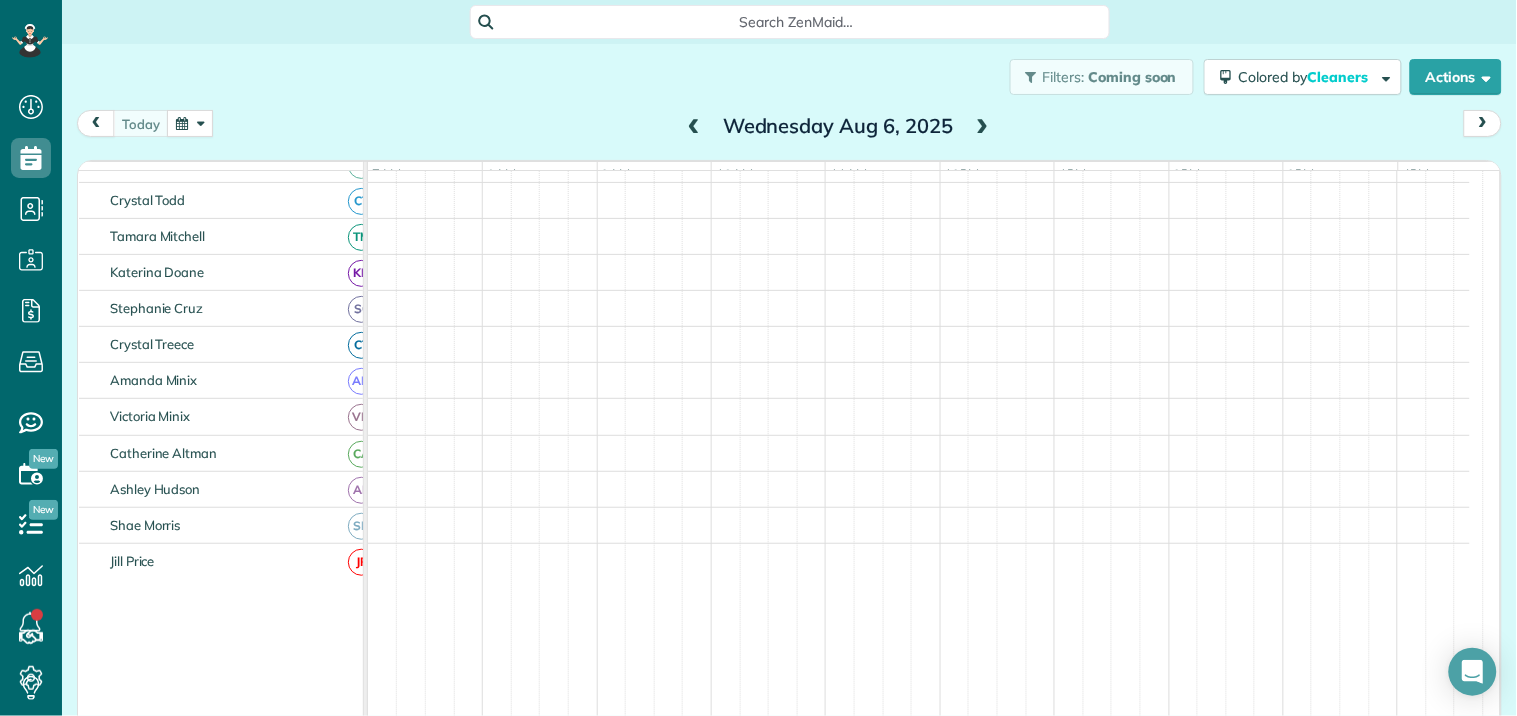scroll, scrollTop: 80, scrollLeft: 0, axis: vertical 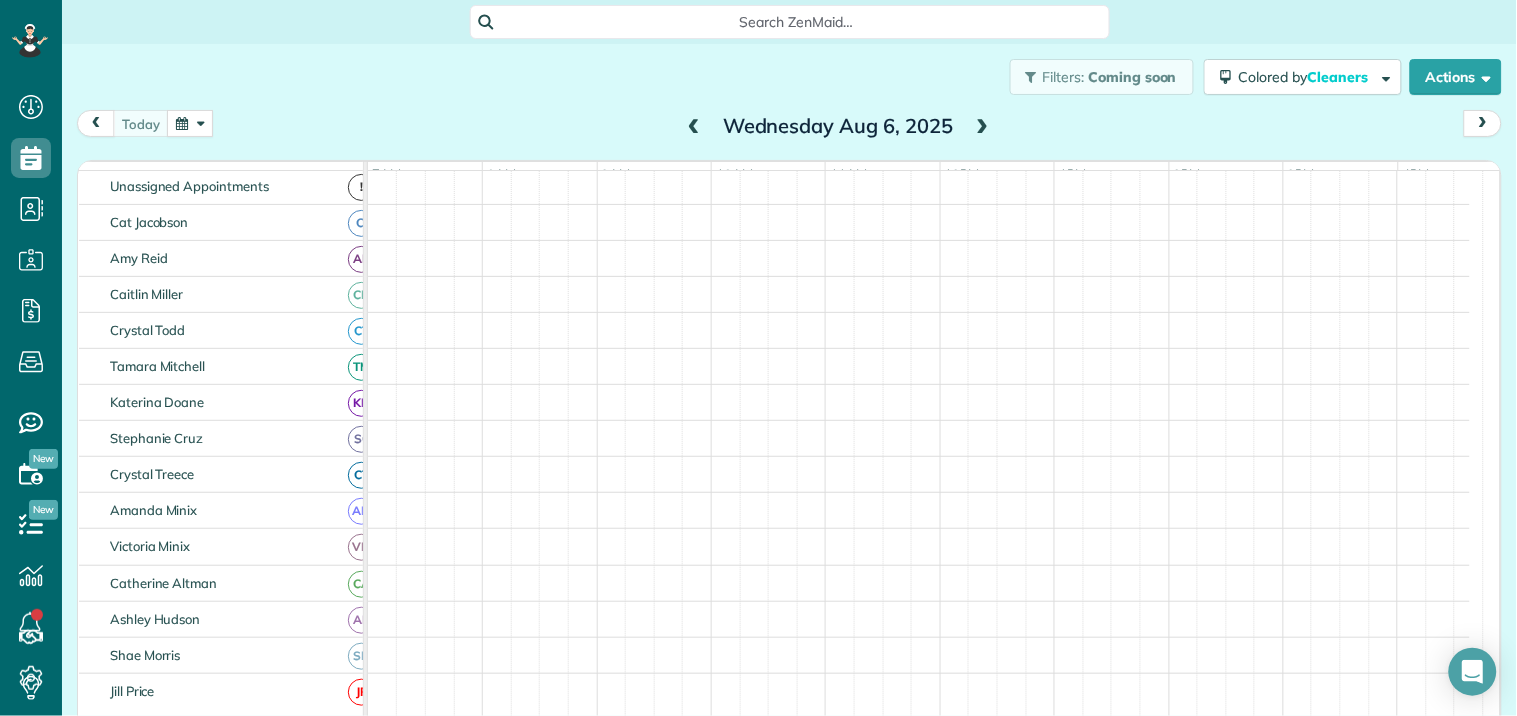 click at bounding box center (983, 127) 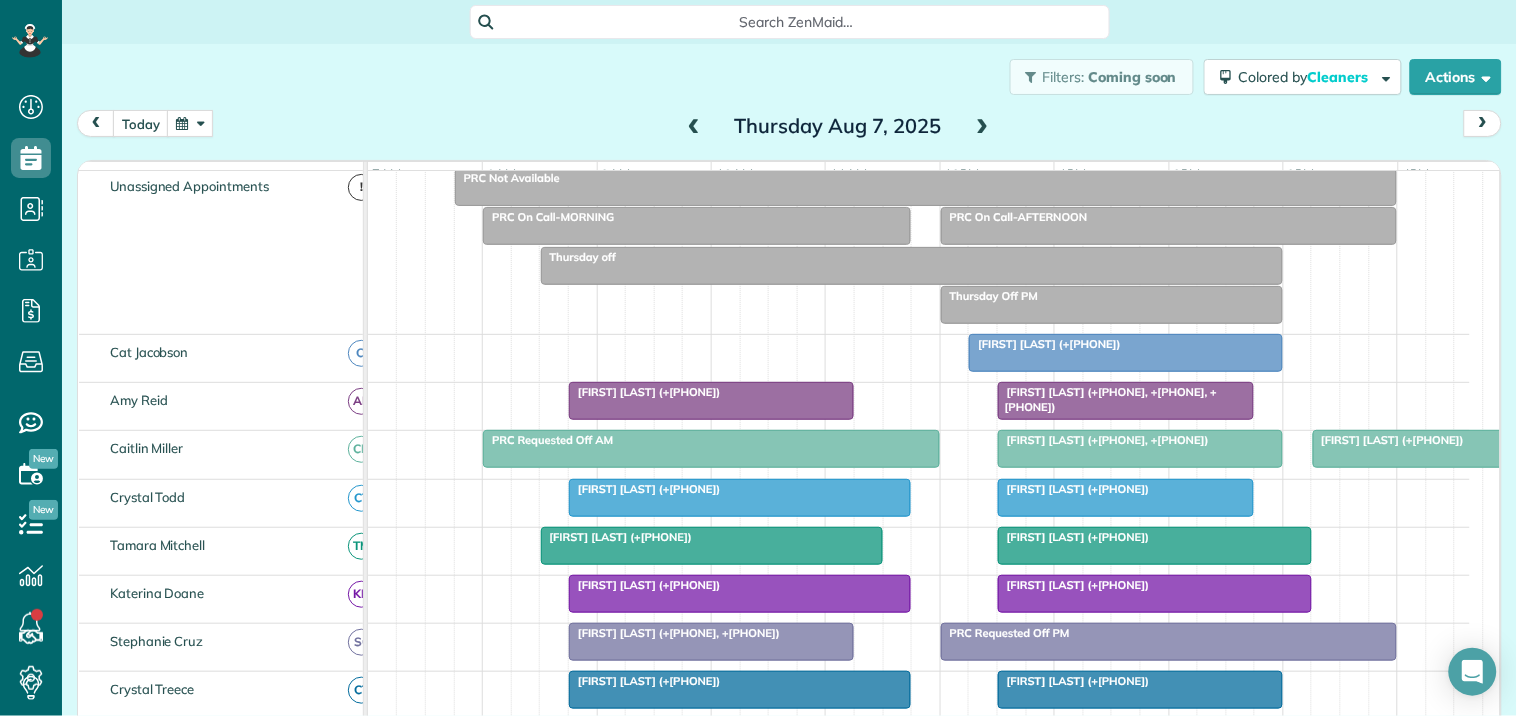 scroll, scrollTop: 80, scrollLeft: 0, axis: vertical 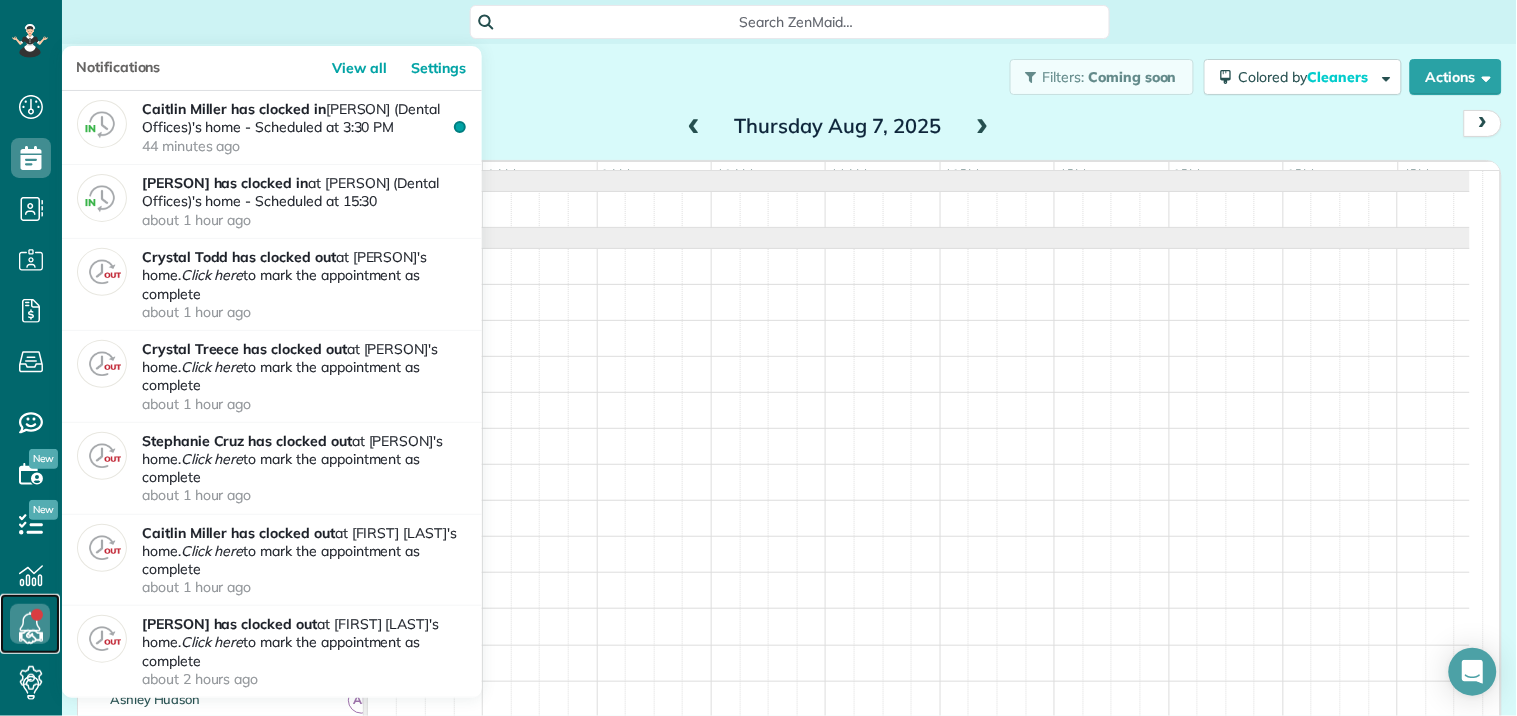 click at bounding box center [30, 624] 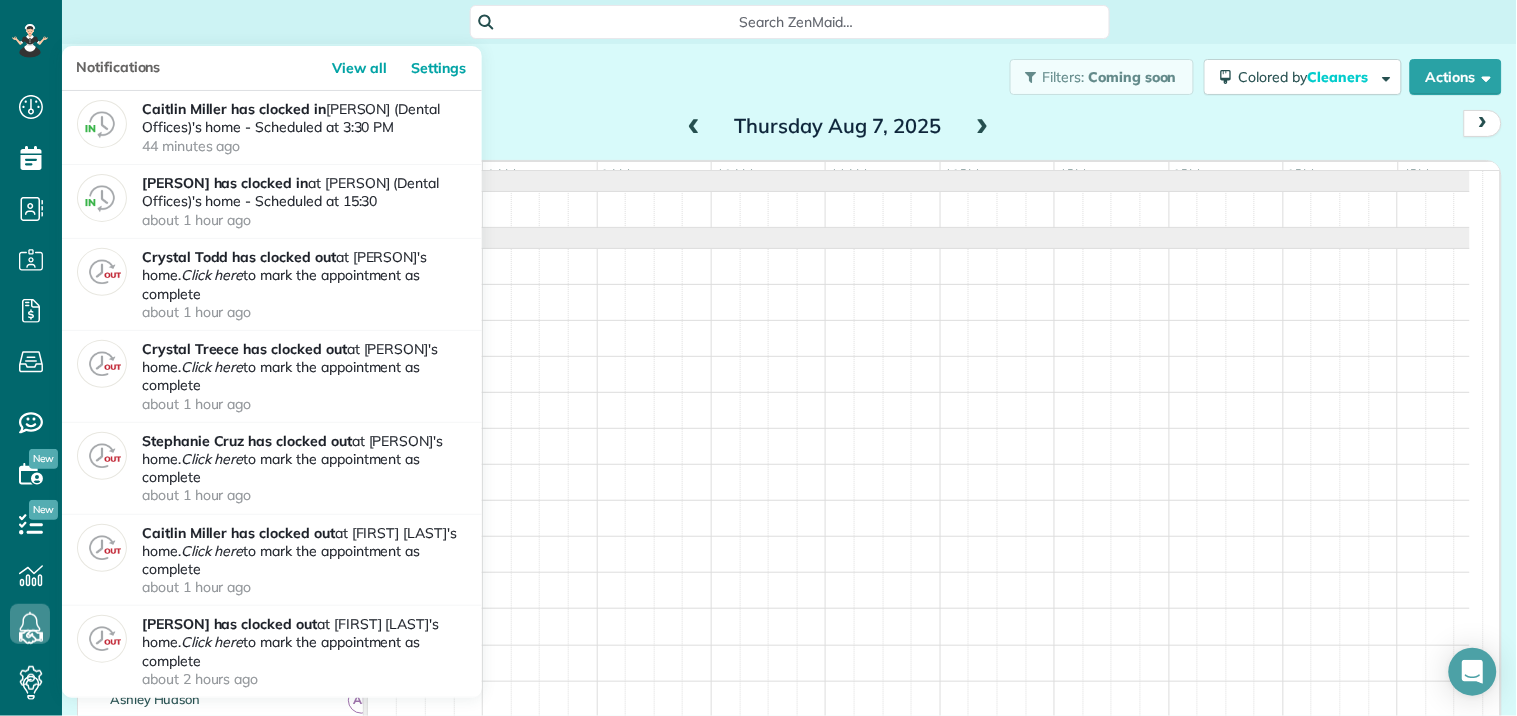click on "today   Thursday Aug 7, 2025" at bounding box center [789, 128] 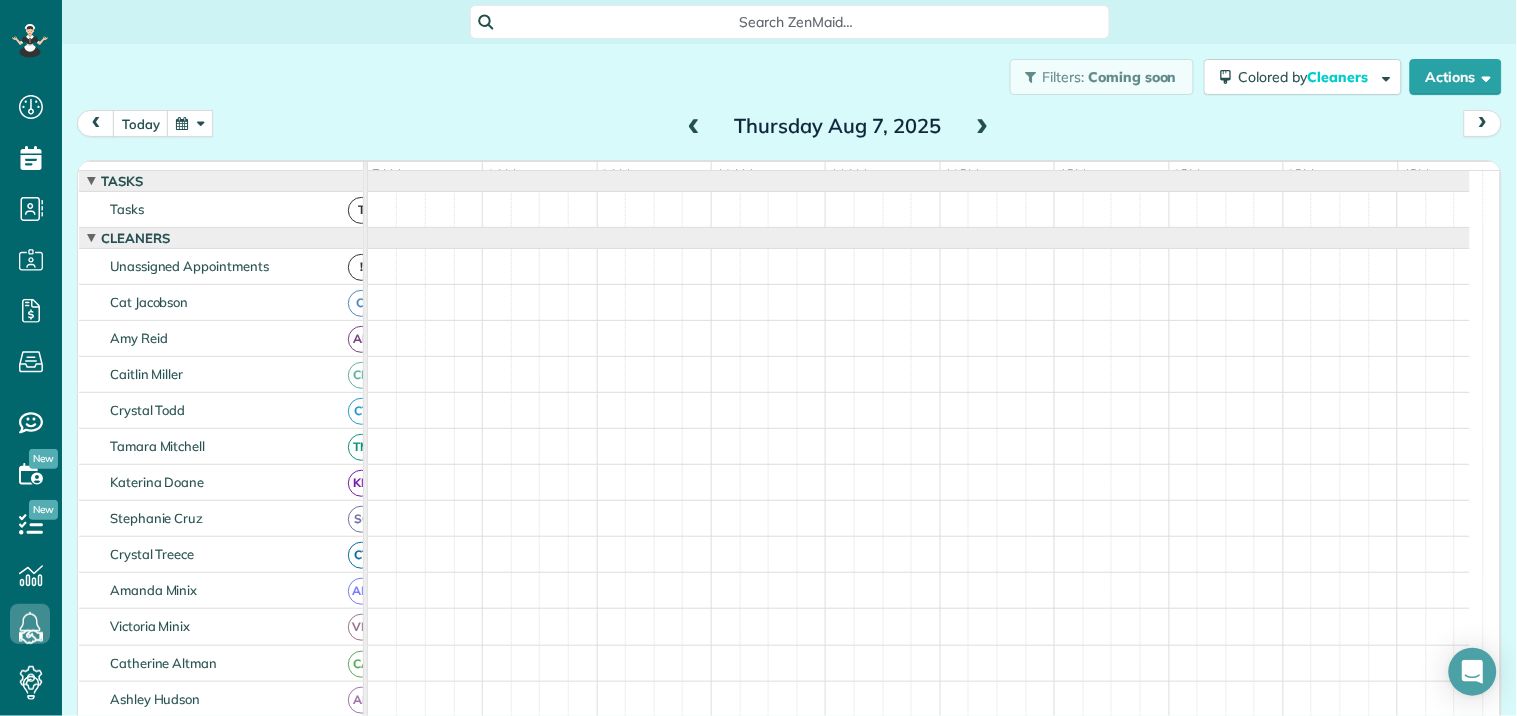 click at bounding box center [694, 127] 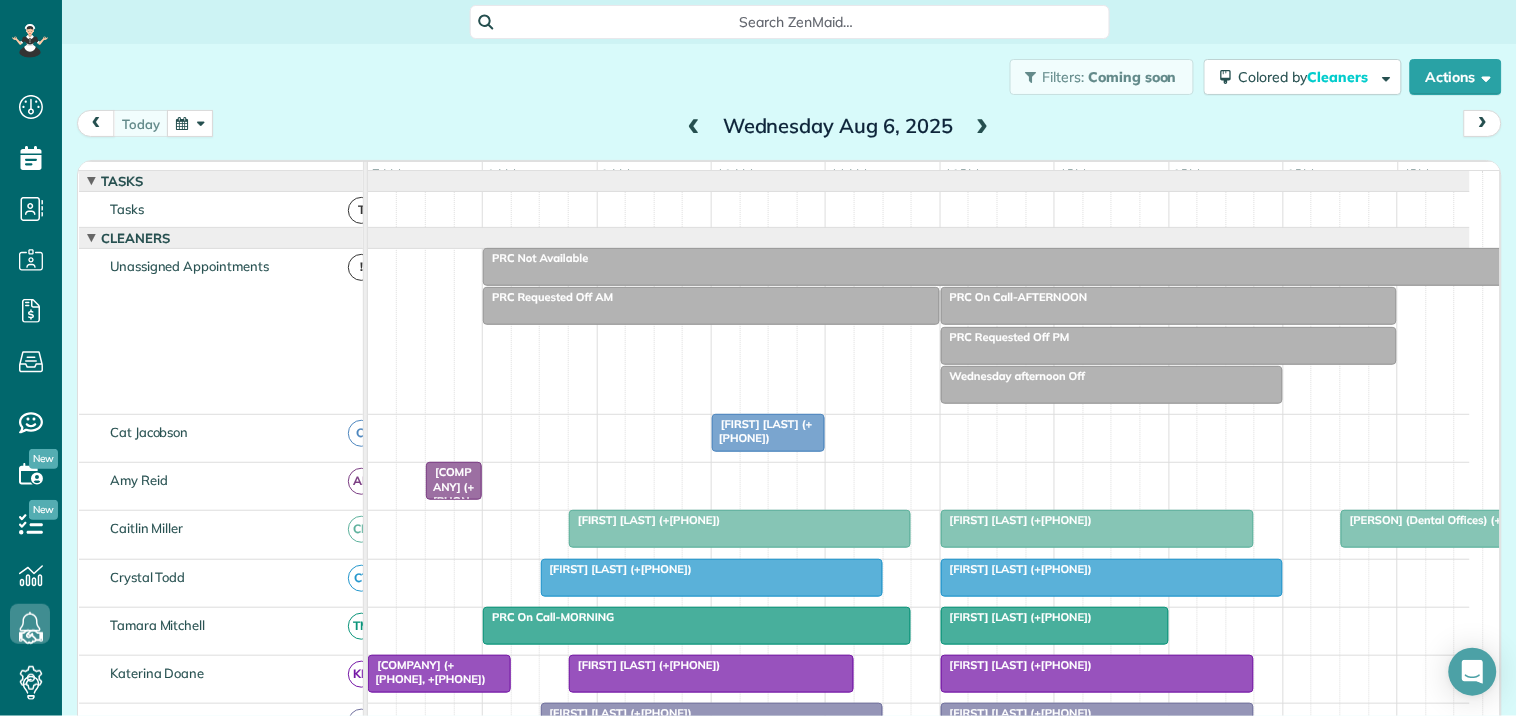 click at bounding box center [983, 127] 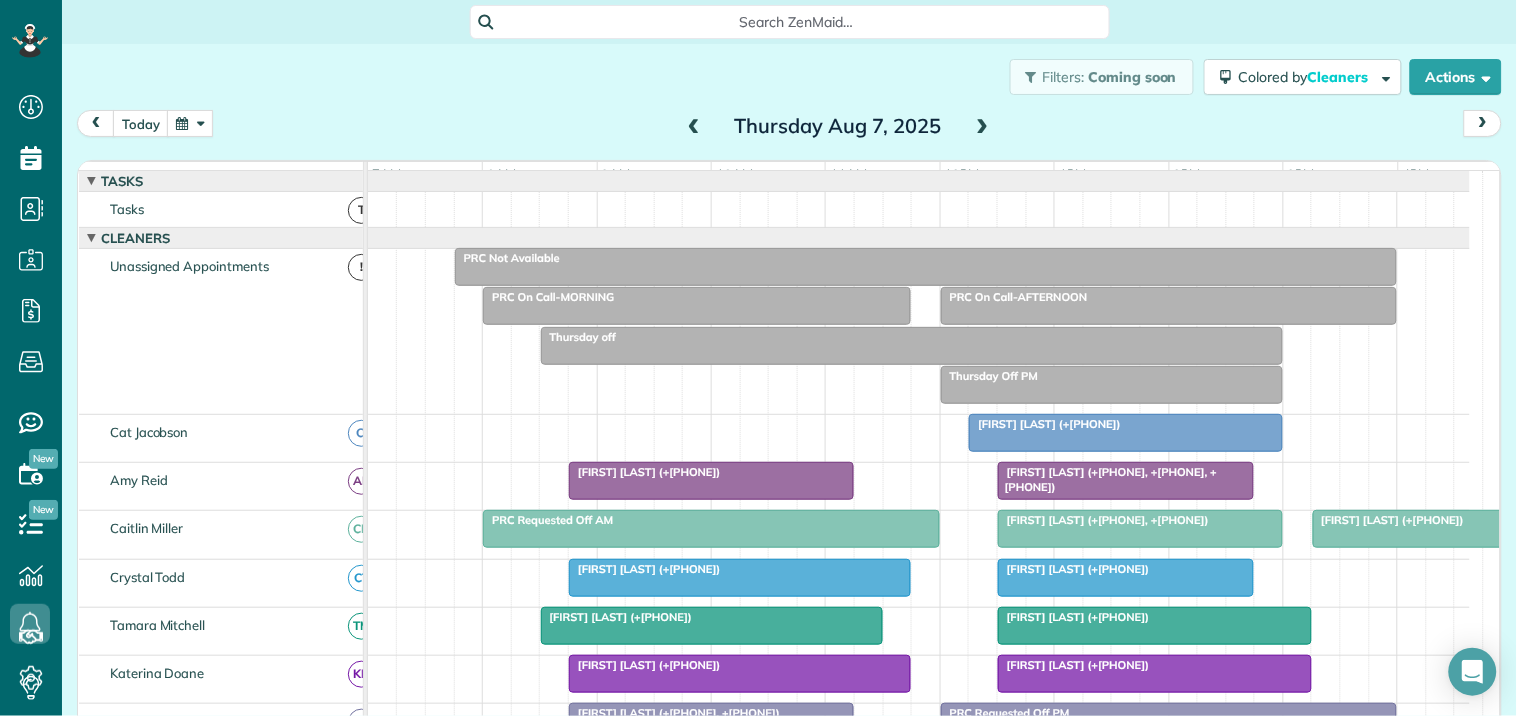 scroll, scrollTop: 327, scrollLeft: 0, axis: vertical 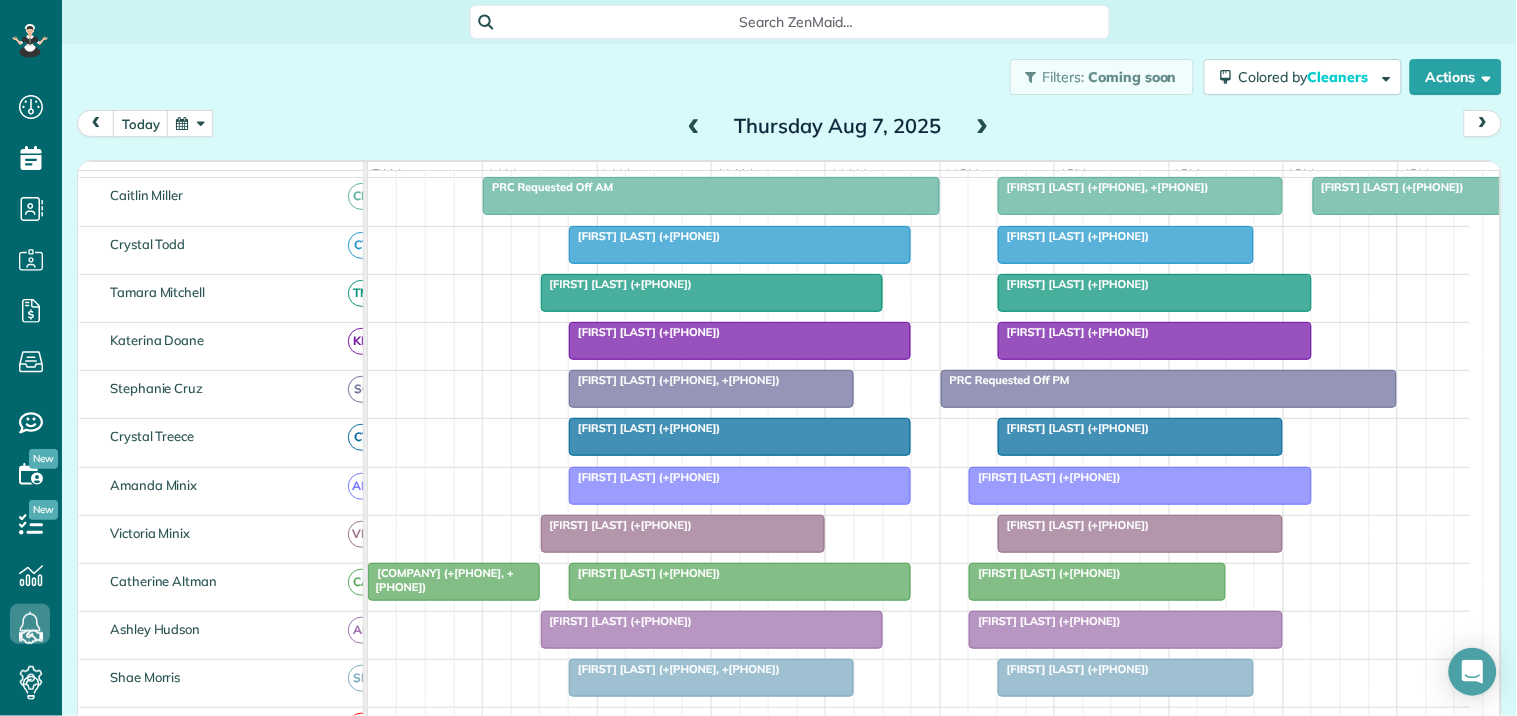 click at bounding box center [983, 127] 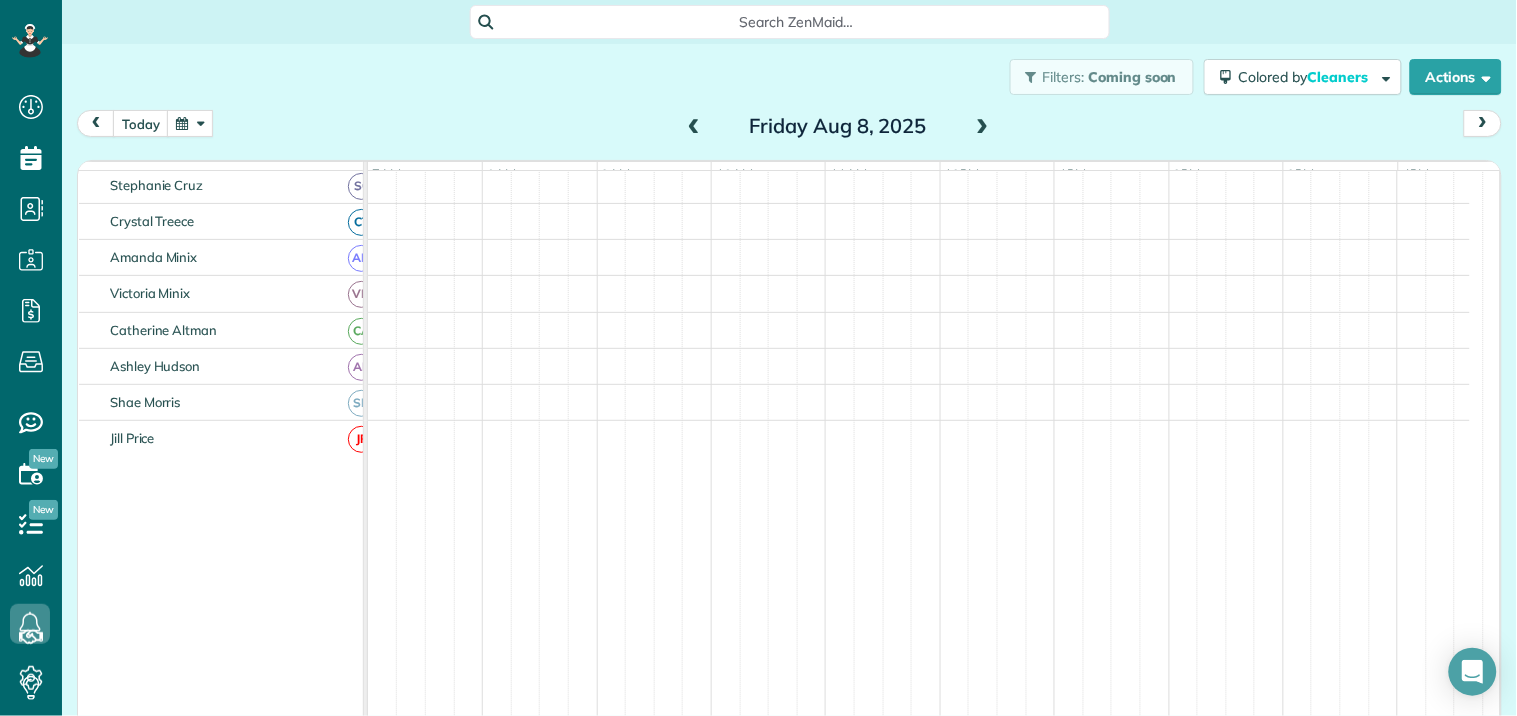 scroll, scrollTop: 178, scrollLeft: 0, axis: vertical 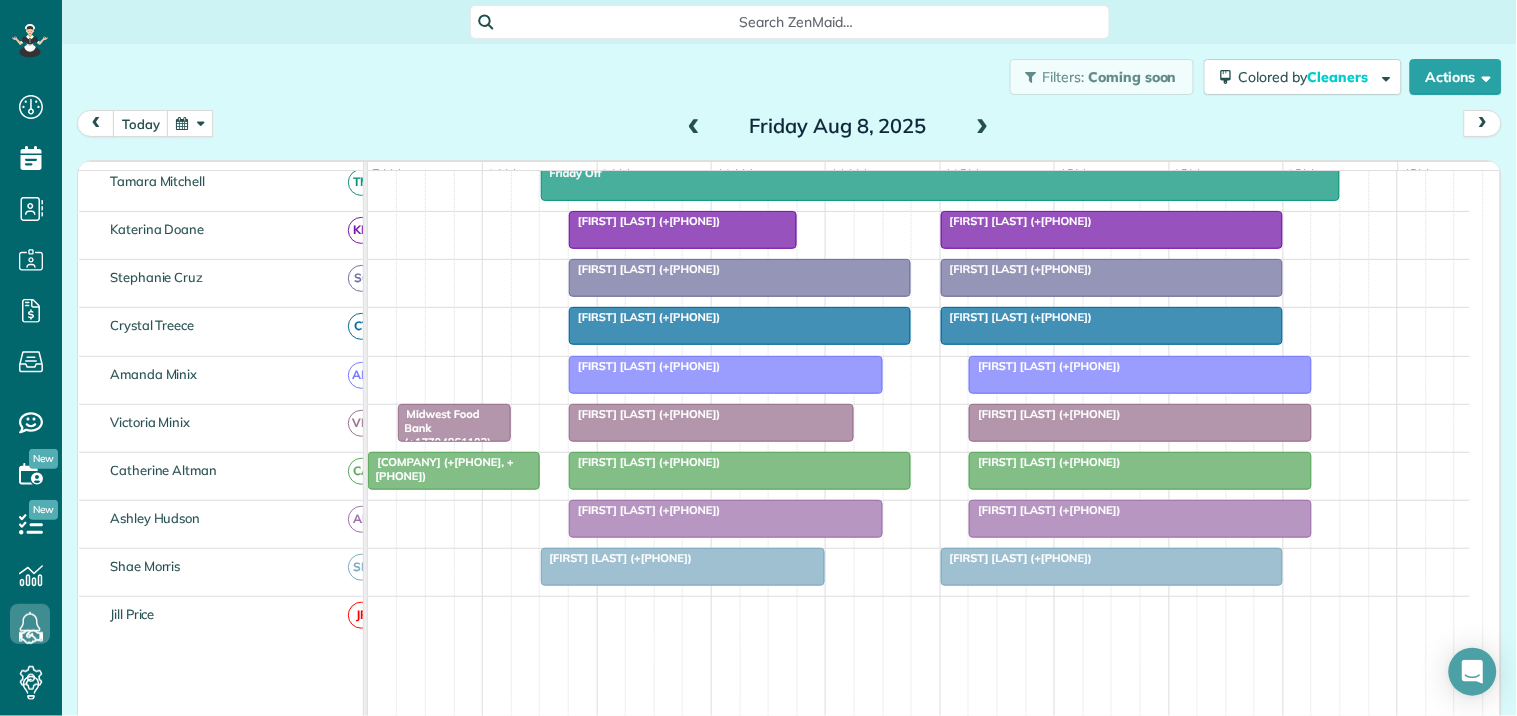 click at bounding box center (694, 127) 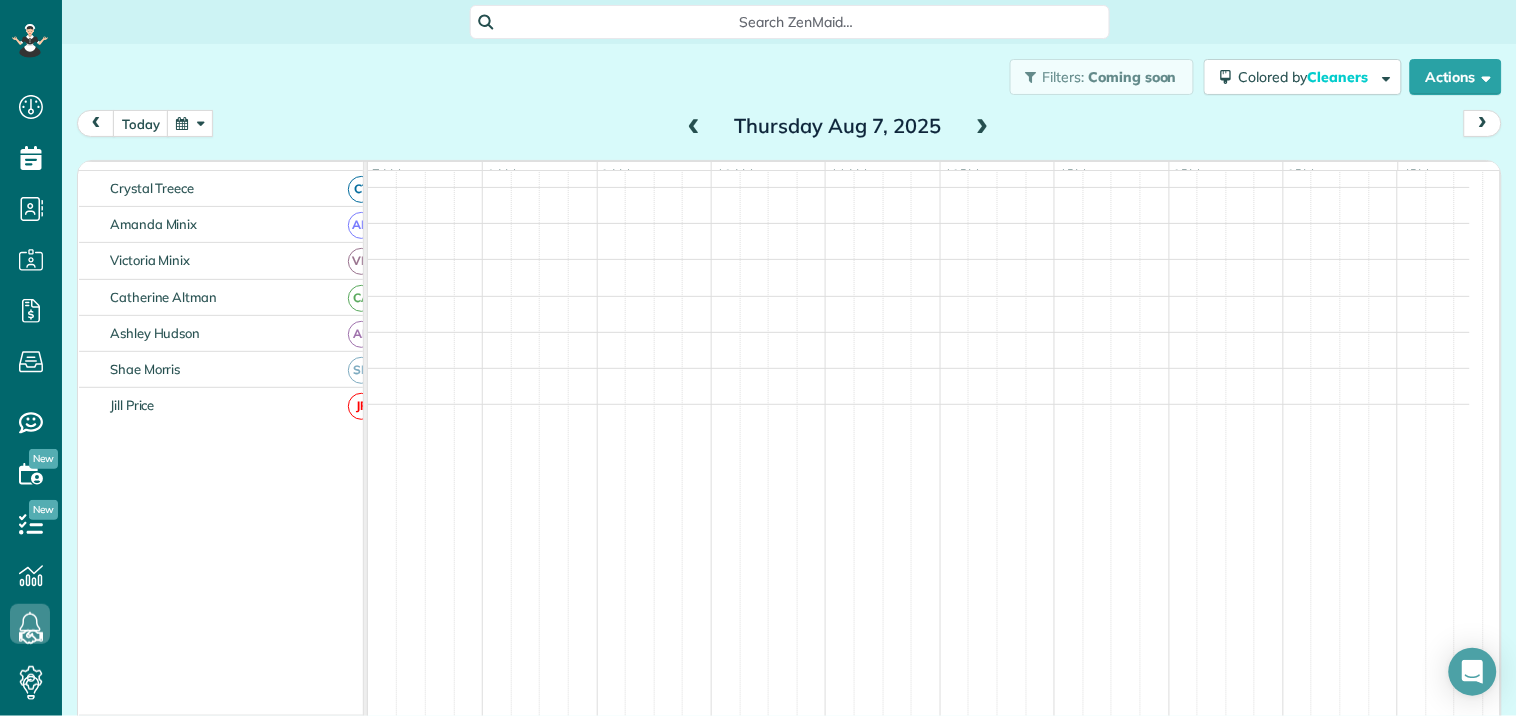 scroll, scrollTop: 253, scrollLeft: 0, axis: vertical 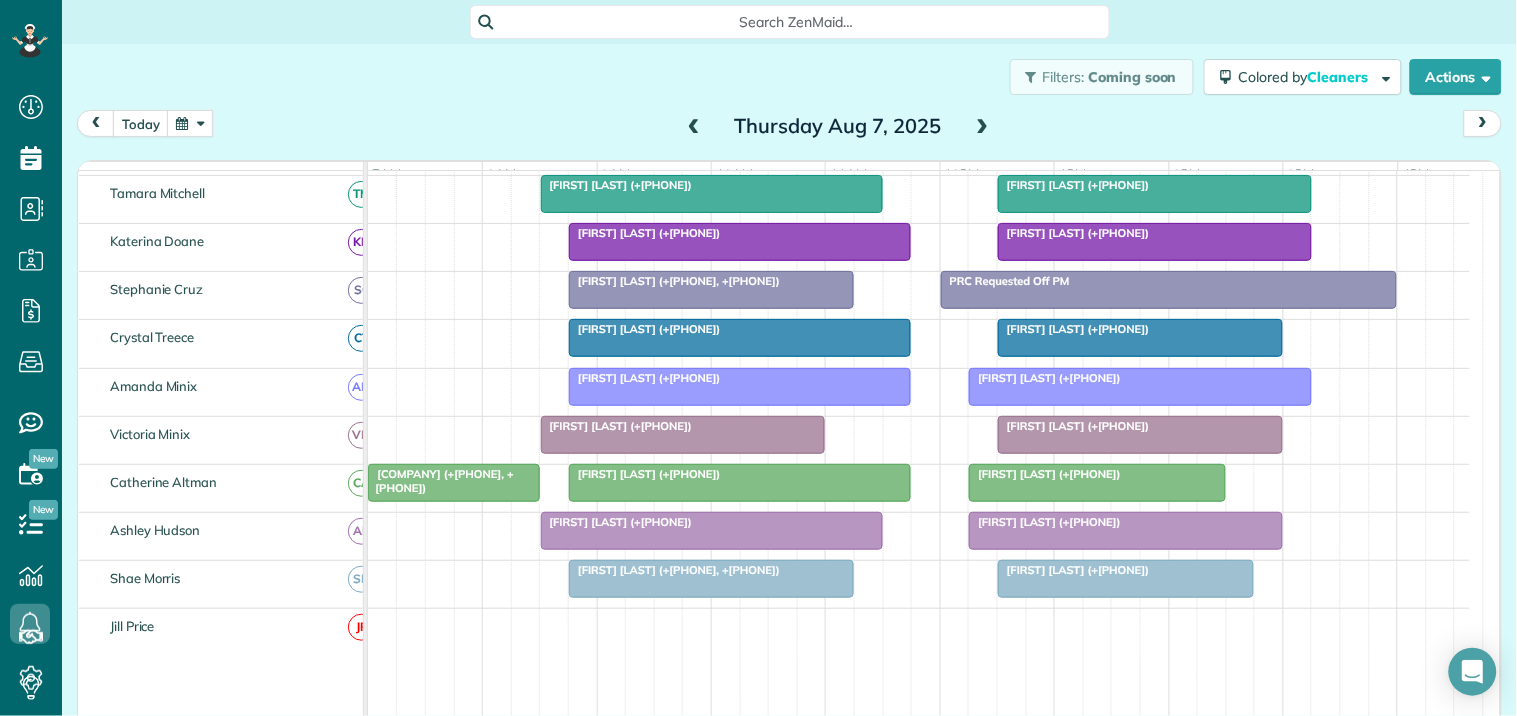 click on "Carla McMillan (+16787707308)" at bounding box center [645, 233] 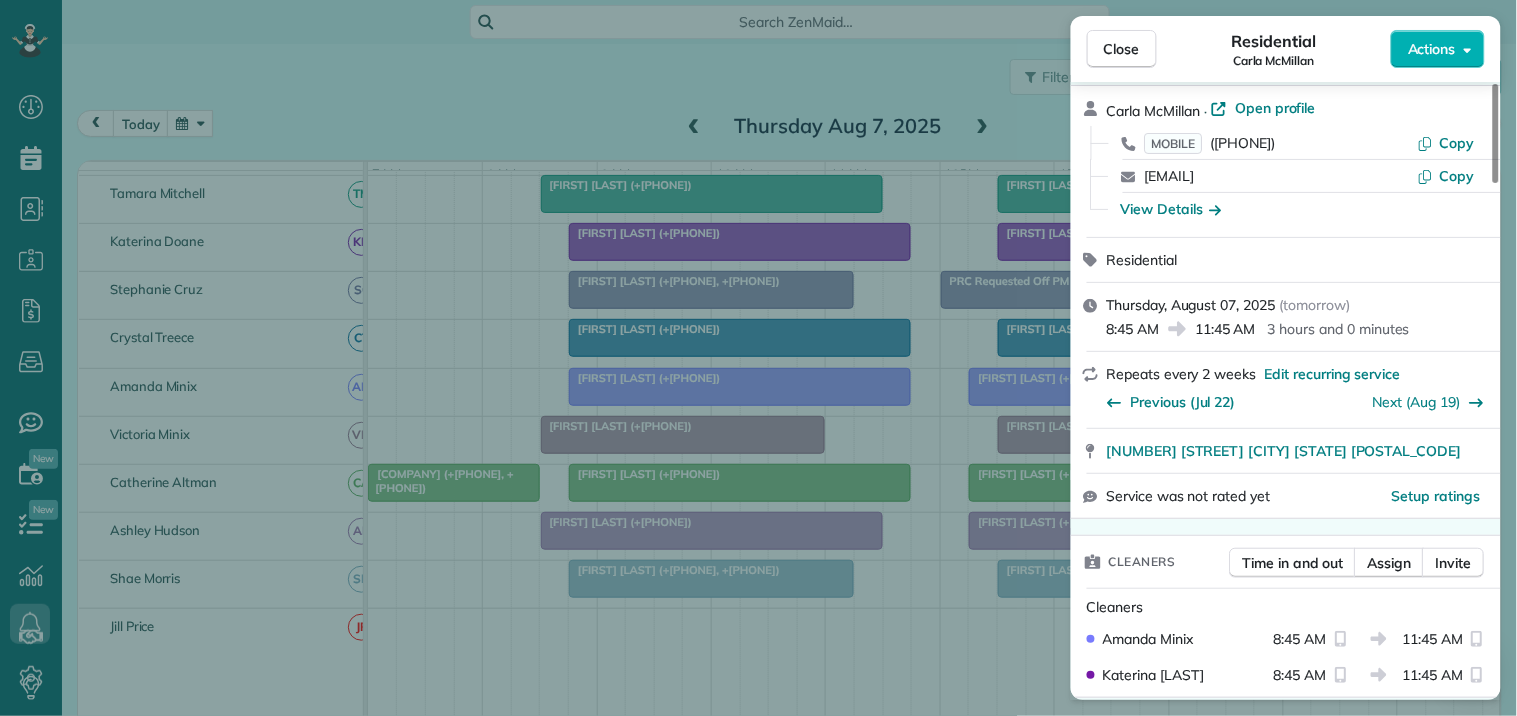 scroll, scrollTop: 111, scrollLeft: 0, axis: vertical 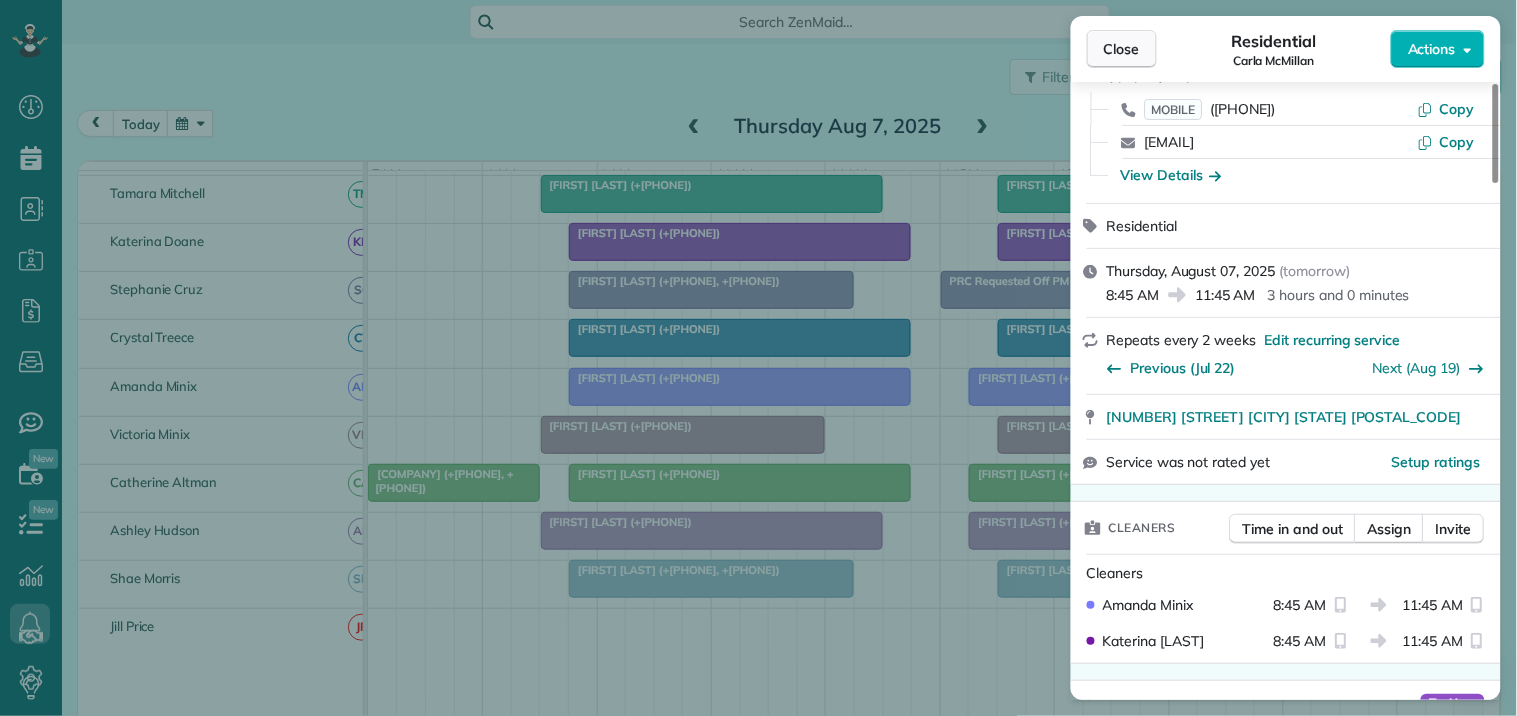 click on "Close" at bounding box center [1122, 49] 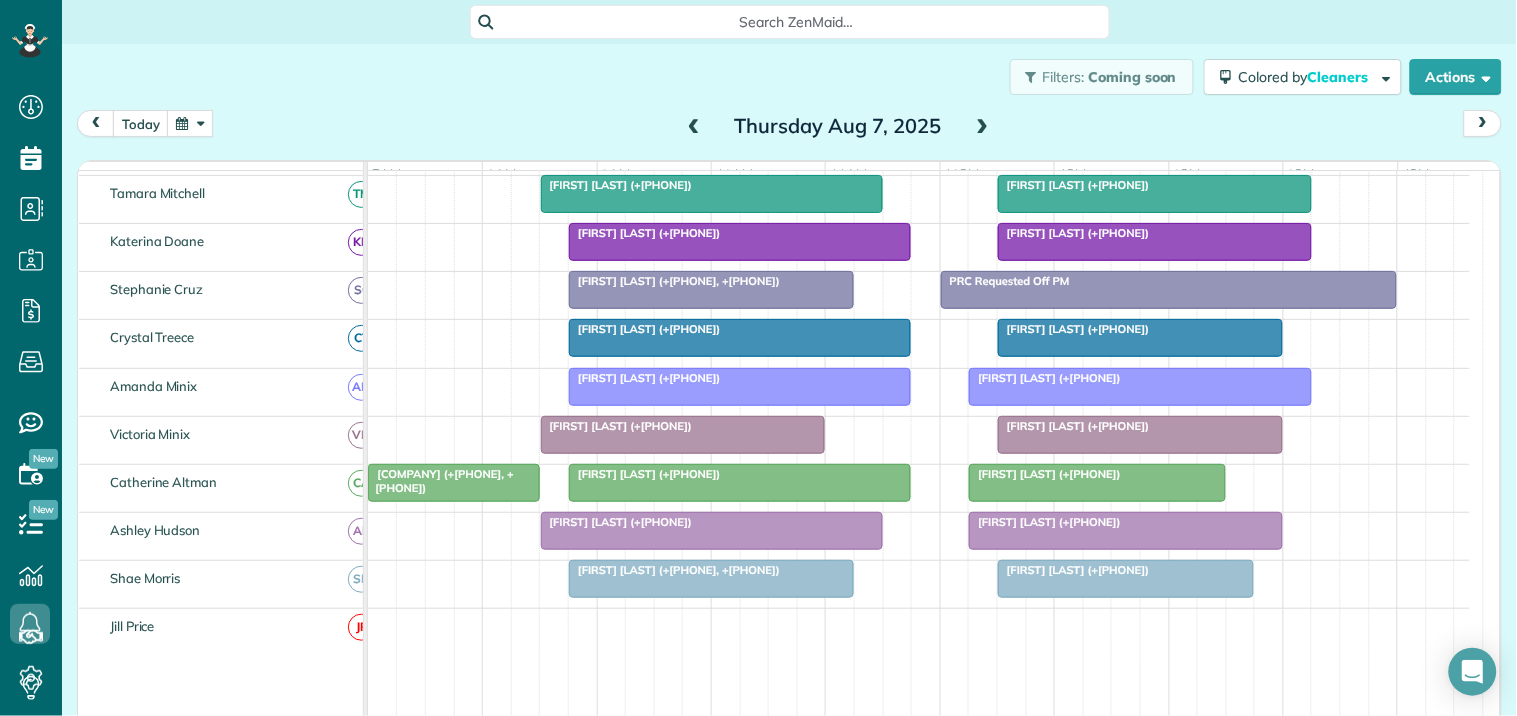click at bounding box center [740, 338] 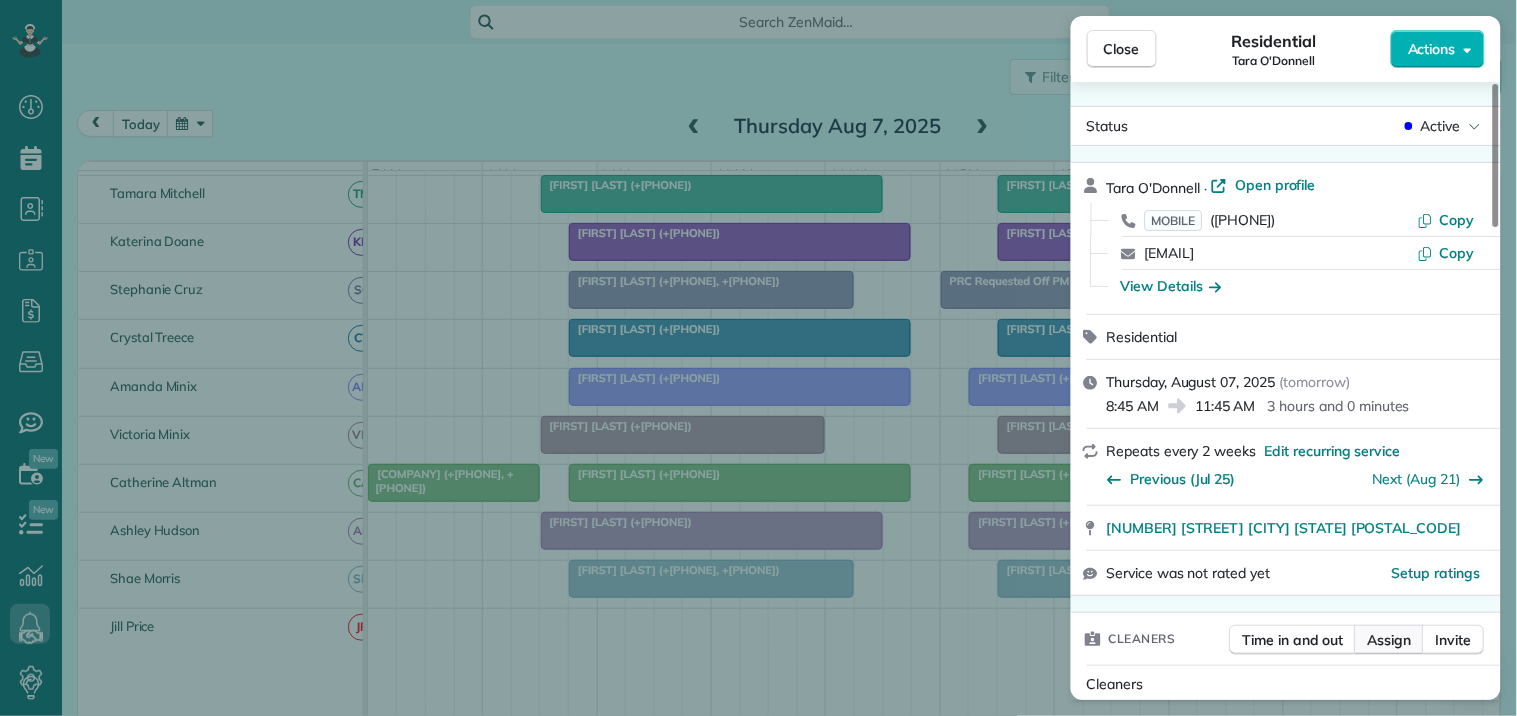 click on "Assign" at bounding box center (1390, 640) 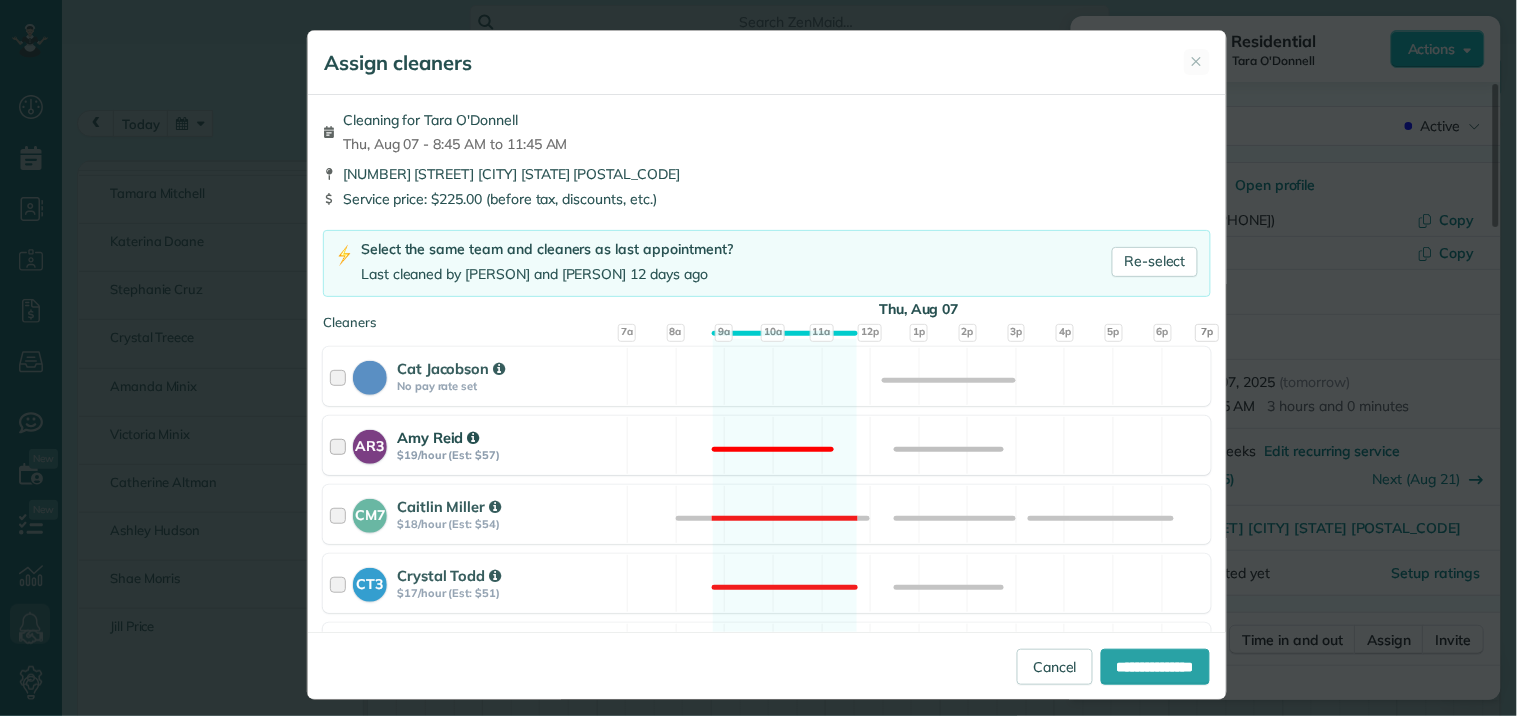 scroll, scrollTop: 555, scrollLeft: 0, axis: vertical 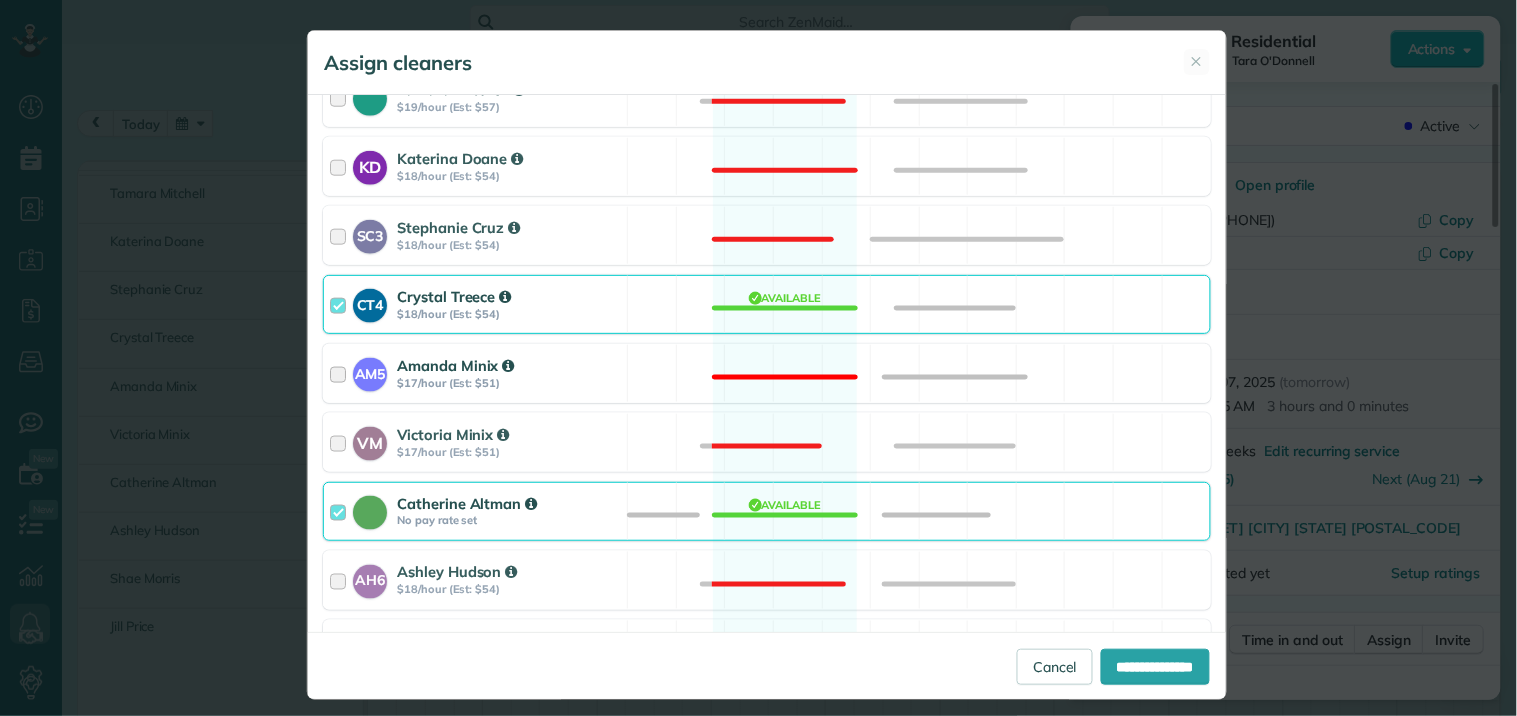 click on "AM5
Amanda Minix
$17/hour (Est: $51)
Not available" at bounding box center [767, 373] 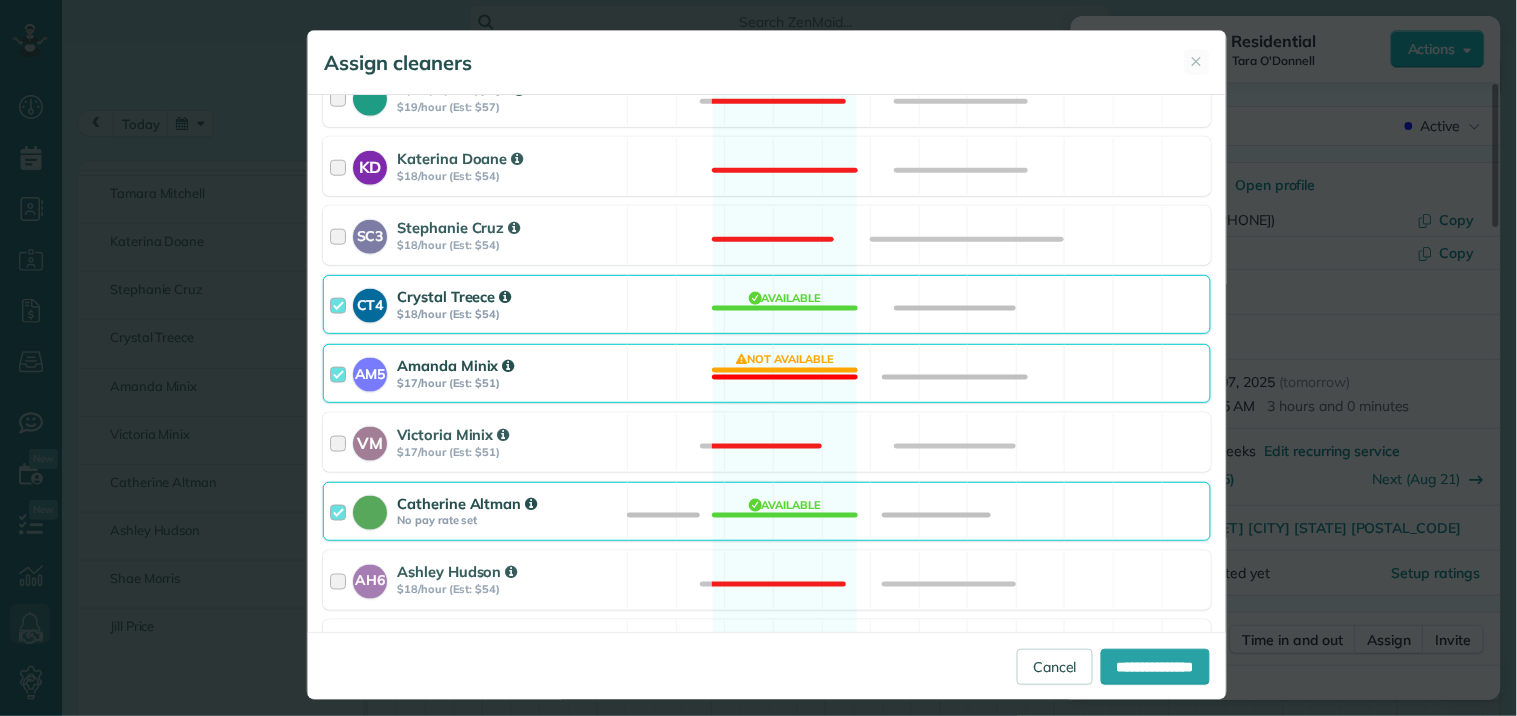 click on "CT4
Crystal Treece
$18/hour (Est: $54)
Available" at bounding box center [767, 304] 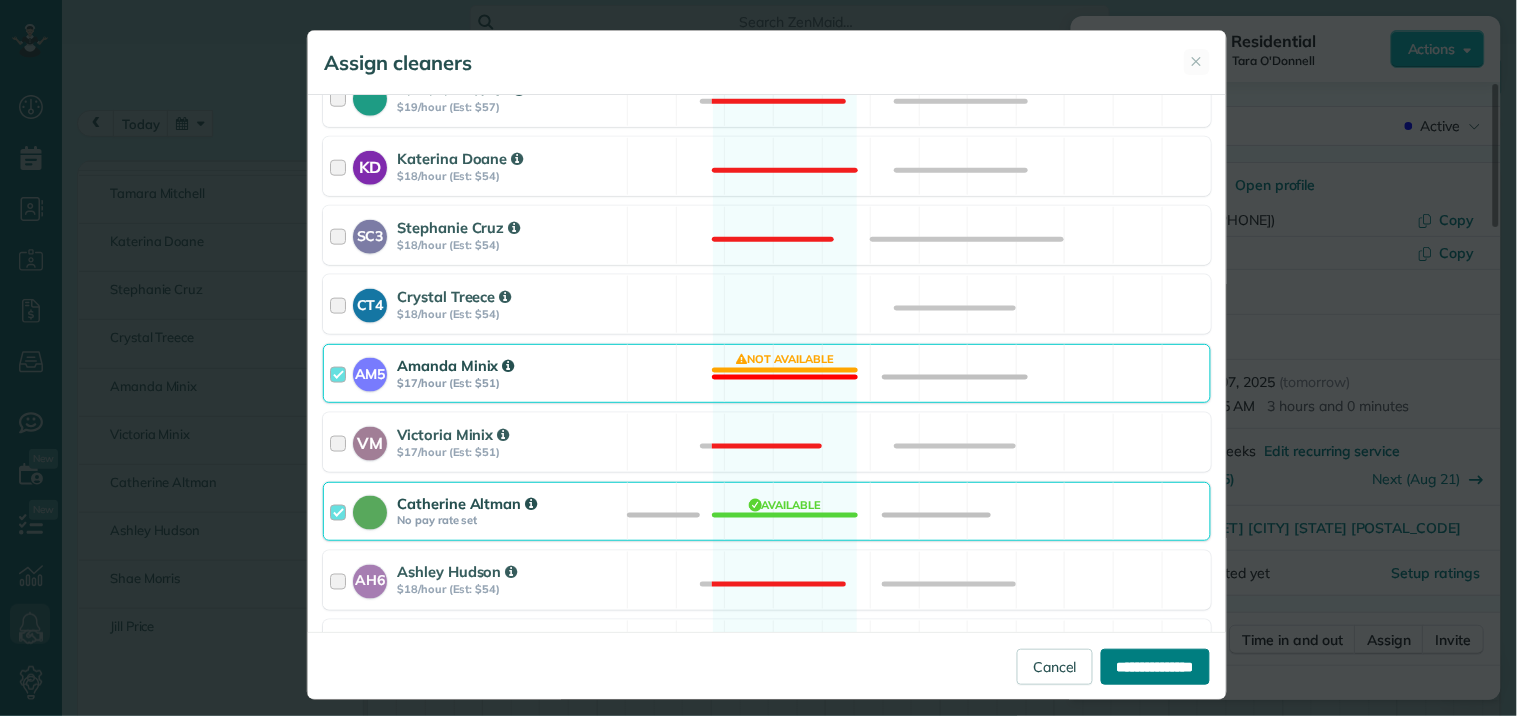 click on "**********" at bounding box center (1155, 667) 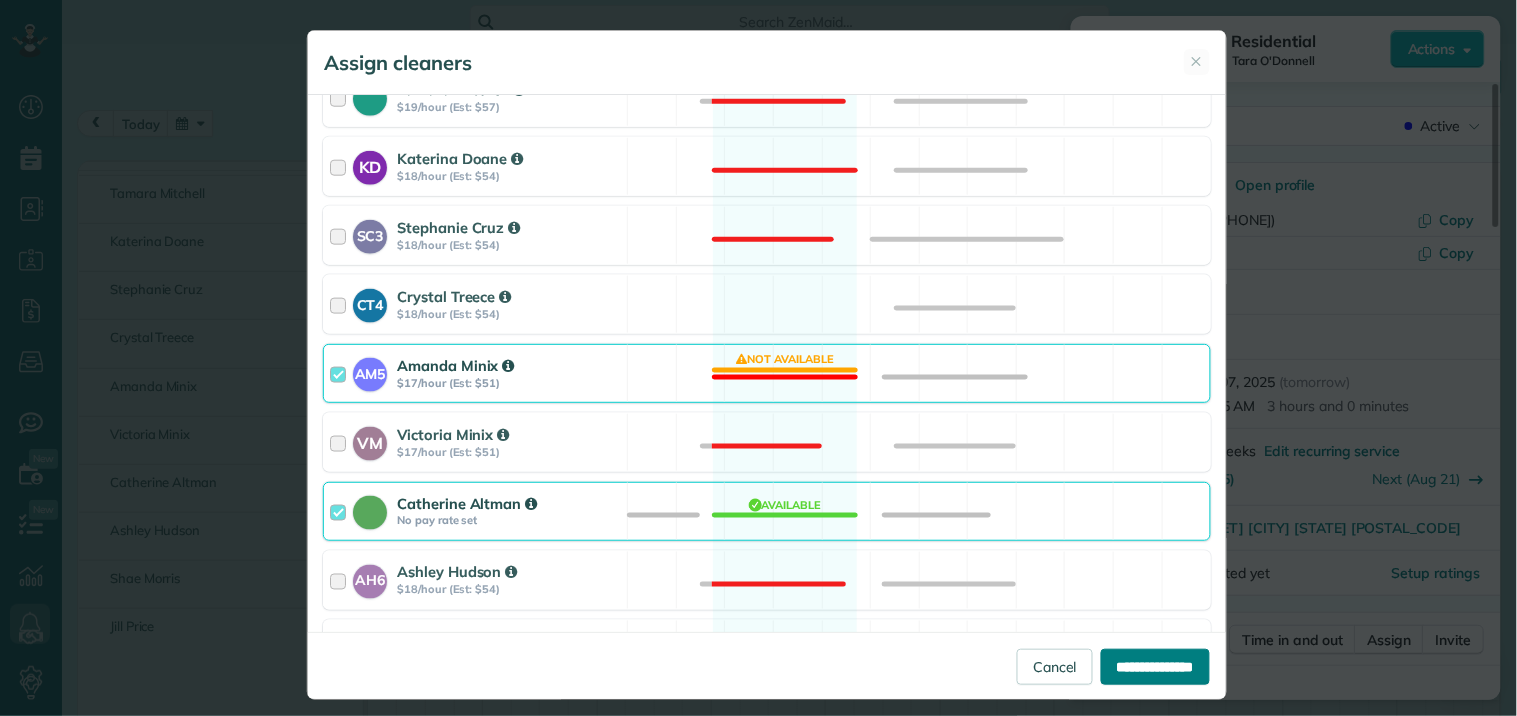 type on "**********" 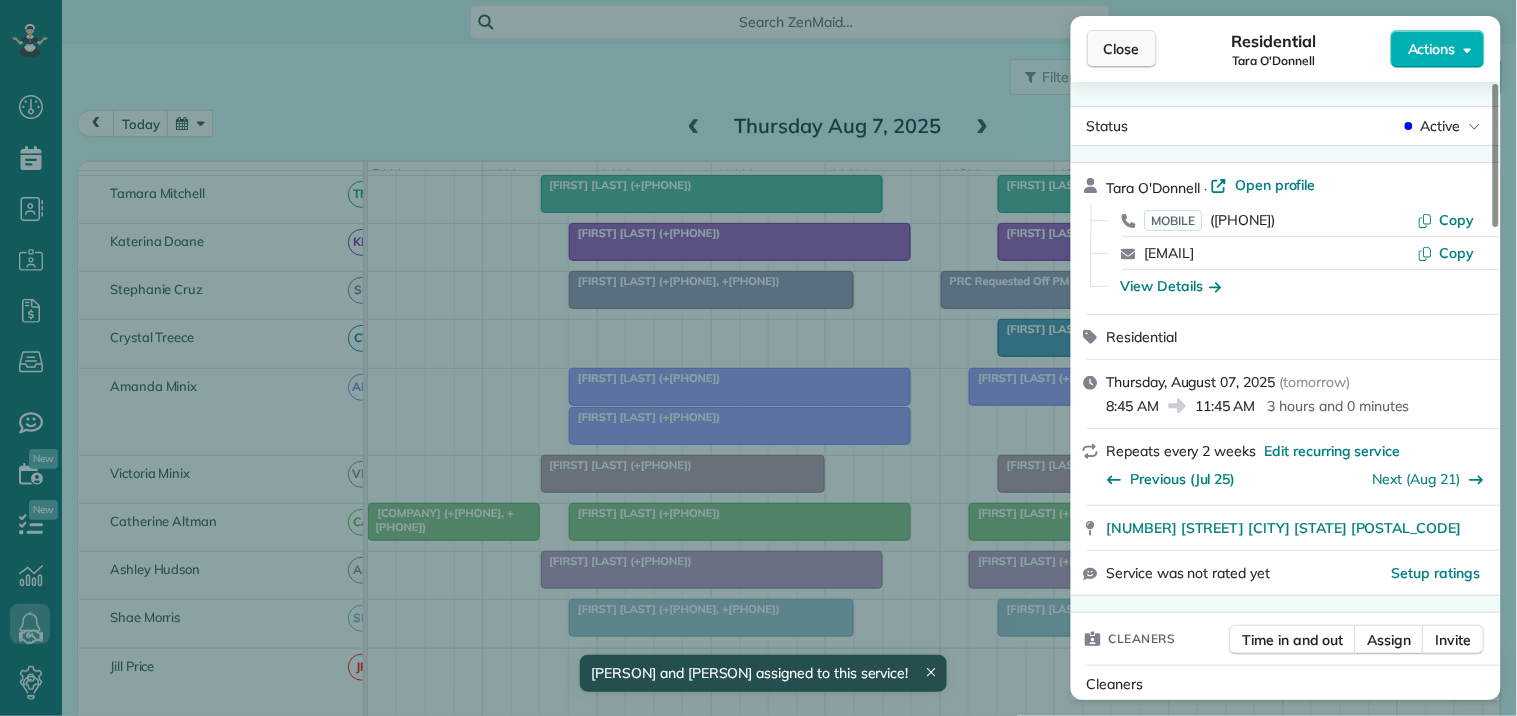 click on "Close" at bounding box center [1122, 49] 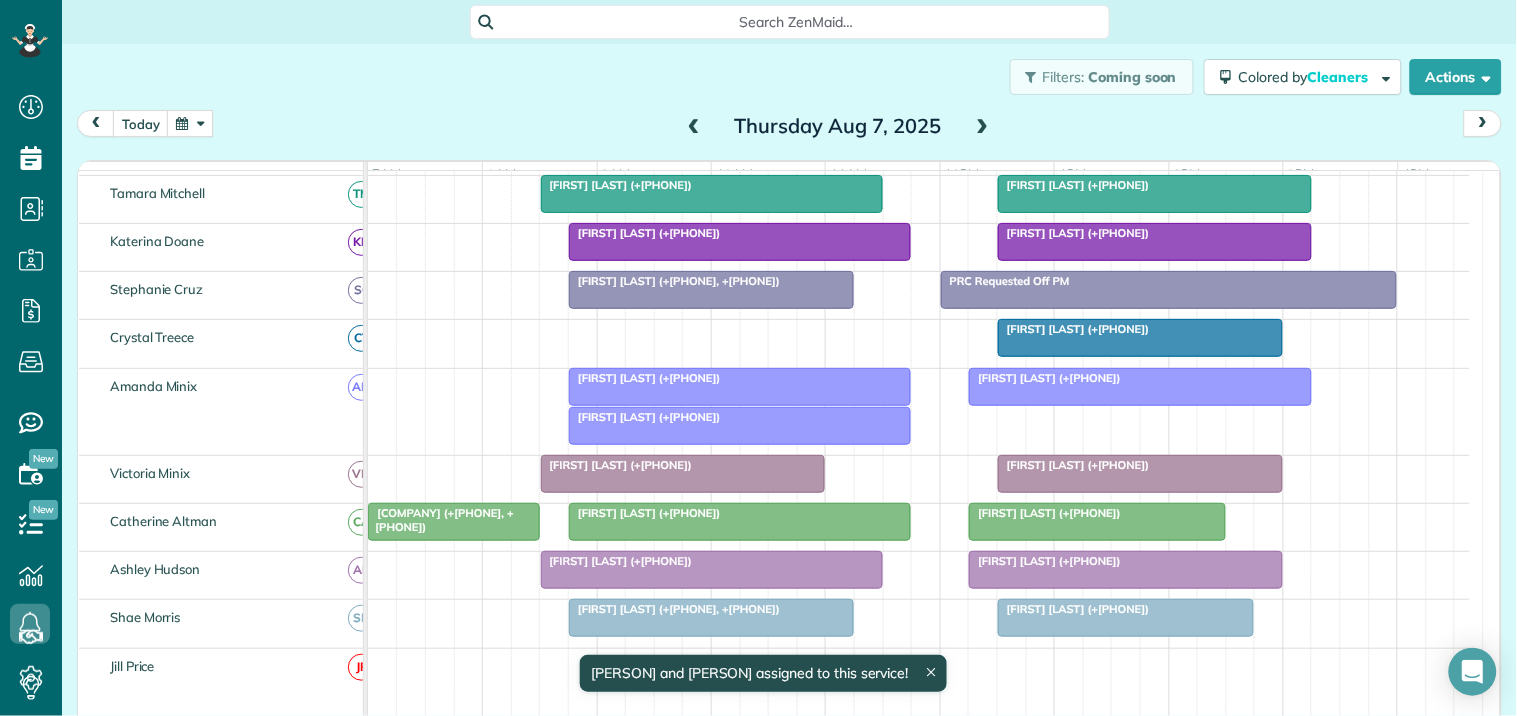 click at bounding box center (740, 387) 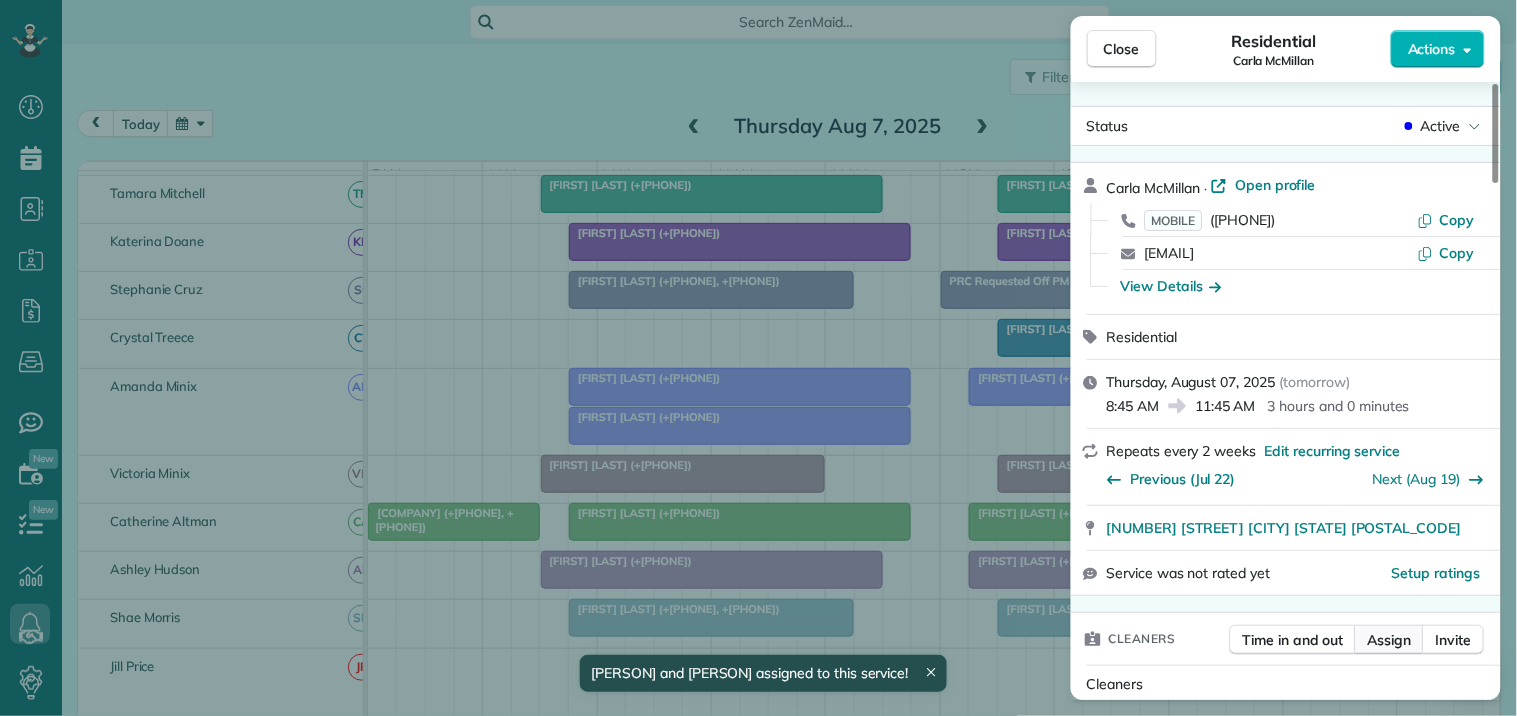 click on "Assign" at bounding box center (1390, 640) 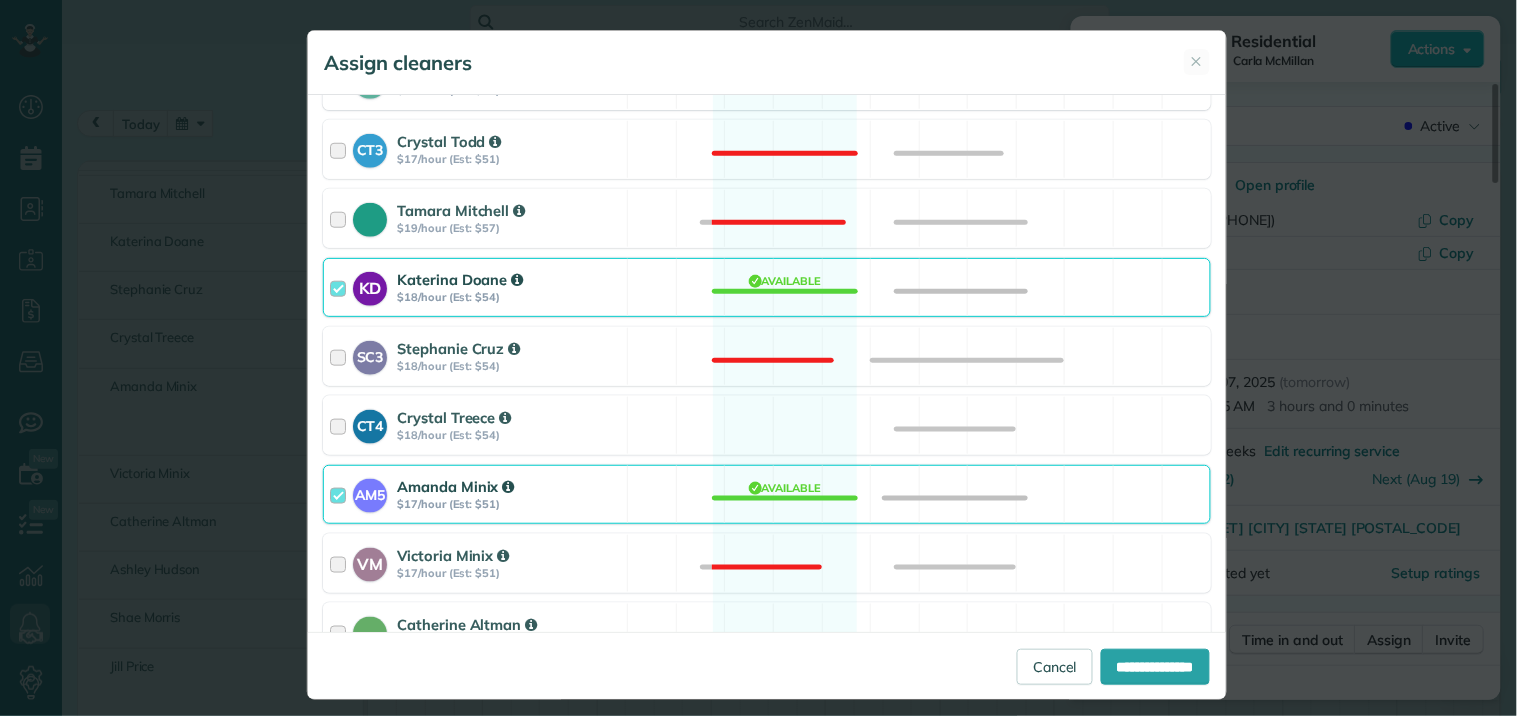 scroll, scrollTop: 444, scrollLeft: 0, axis: vertical 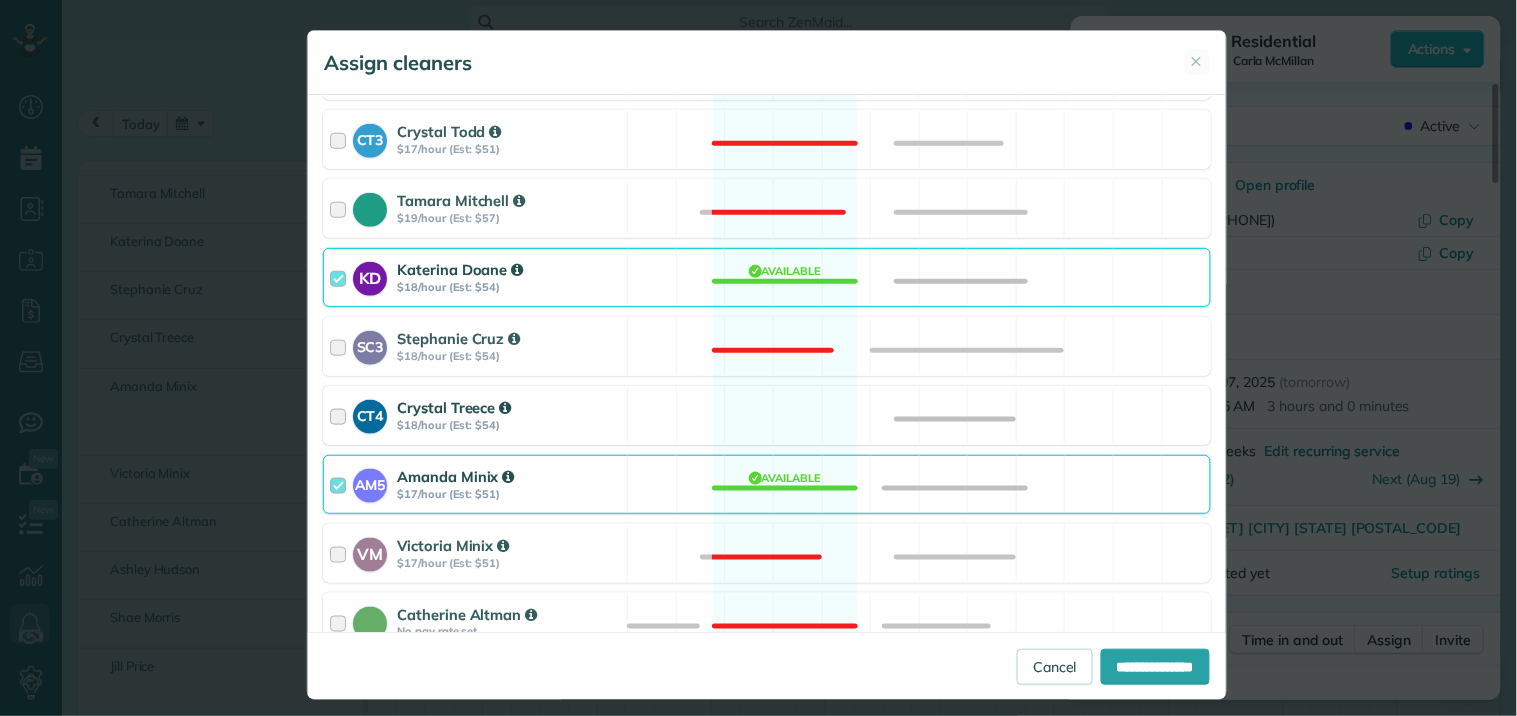 click on "CT4
Crystal Treece
$18/hour (Est: $54)
Available" at bounding box center (767, 415) 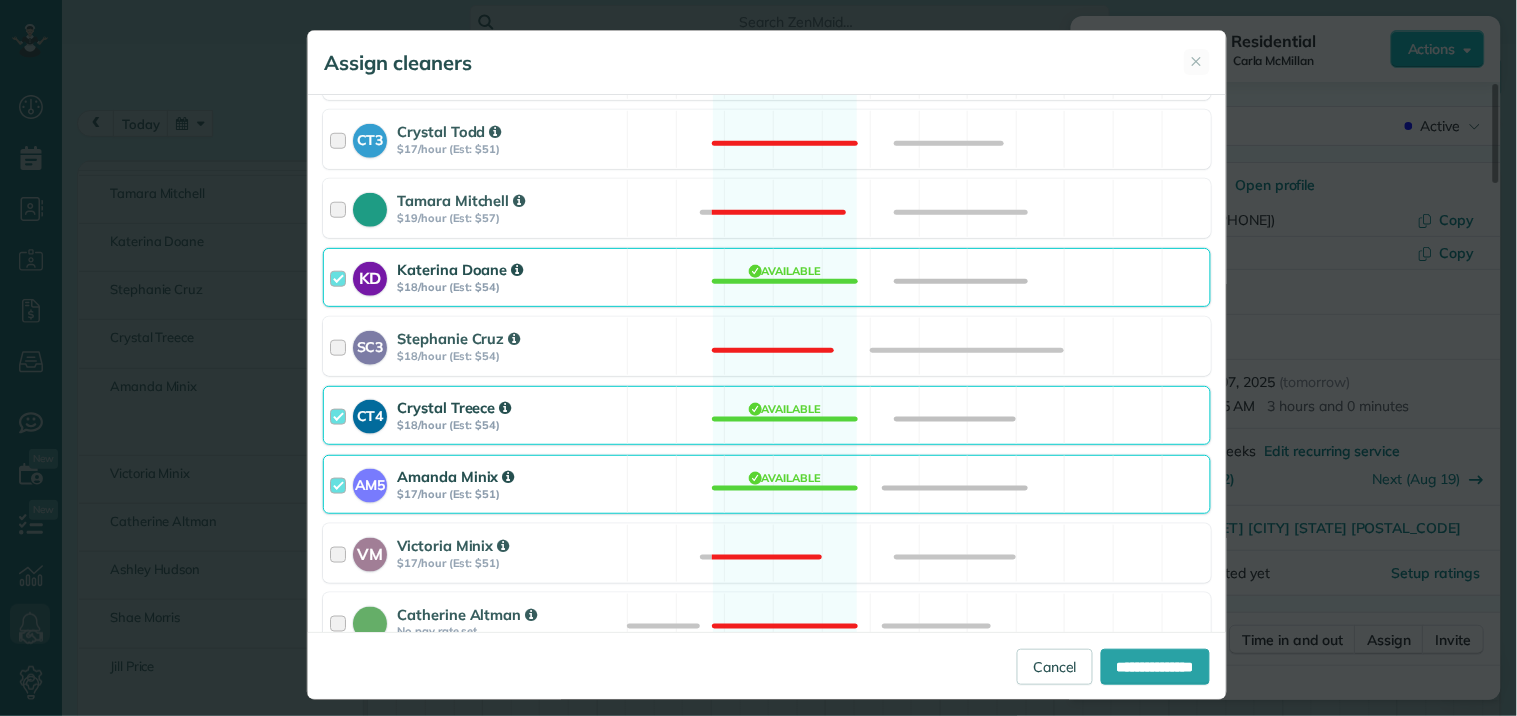 click on "AM5
Amanda Minix
$17/hour (Est: $51)
Available" at bounding box center (767, 484) 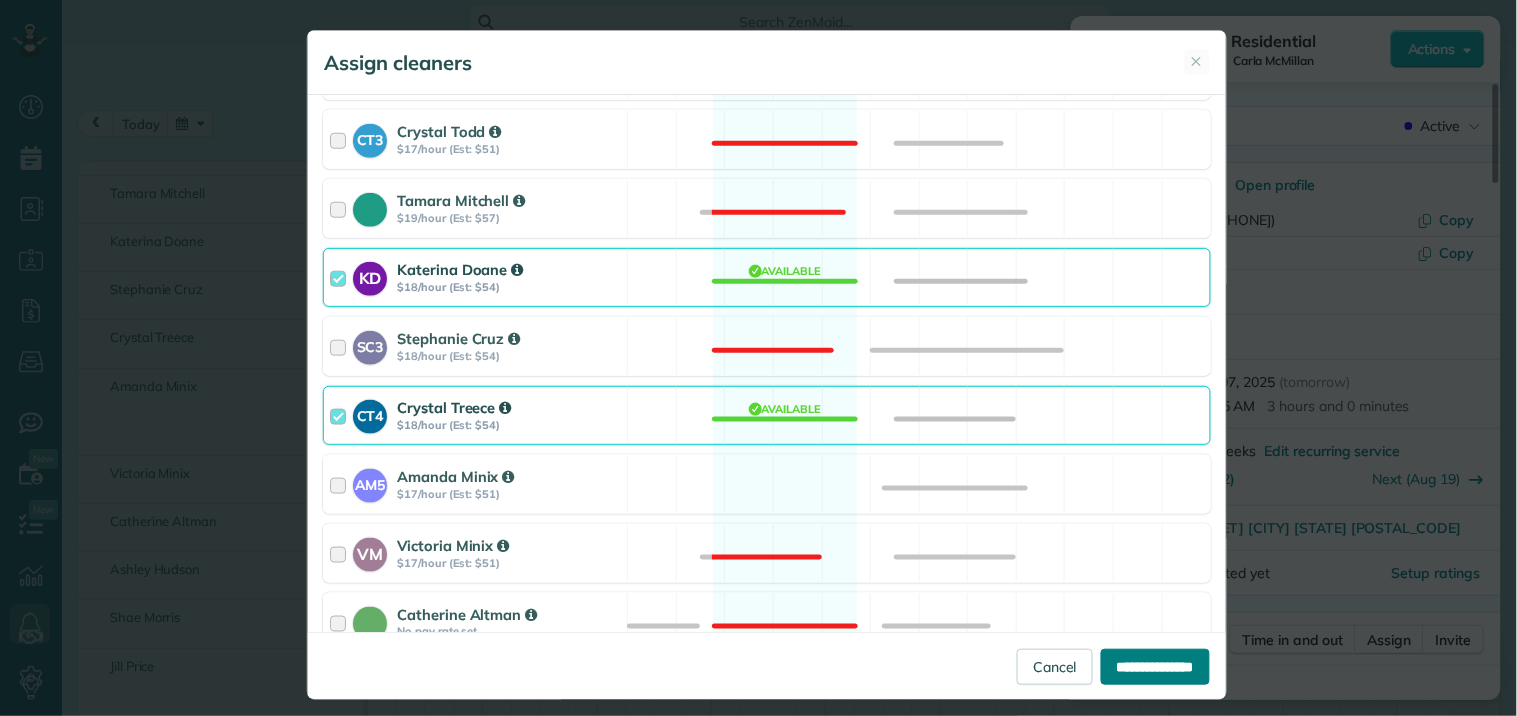 click on "**********" at bounding box center (1155, 667) 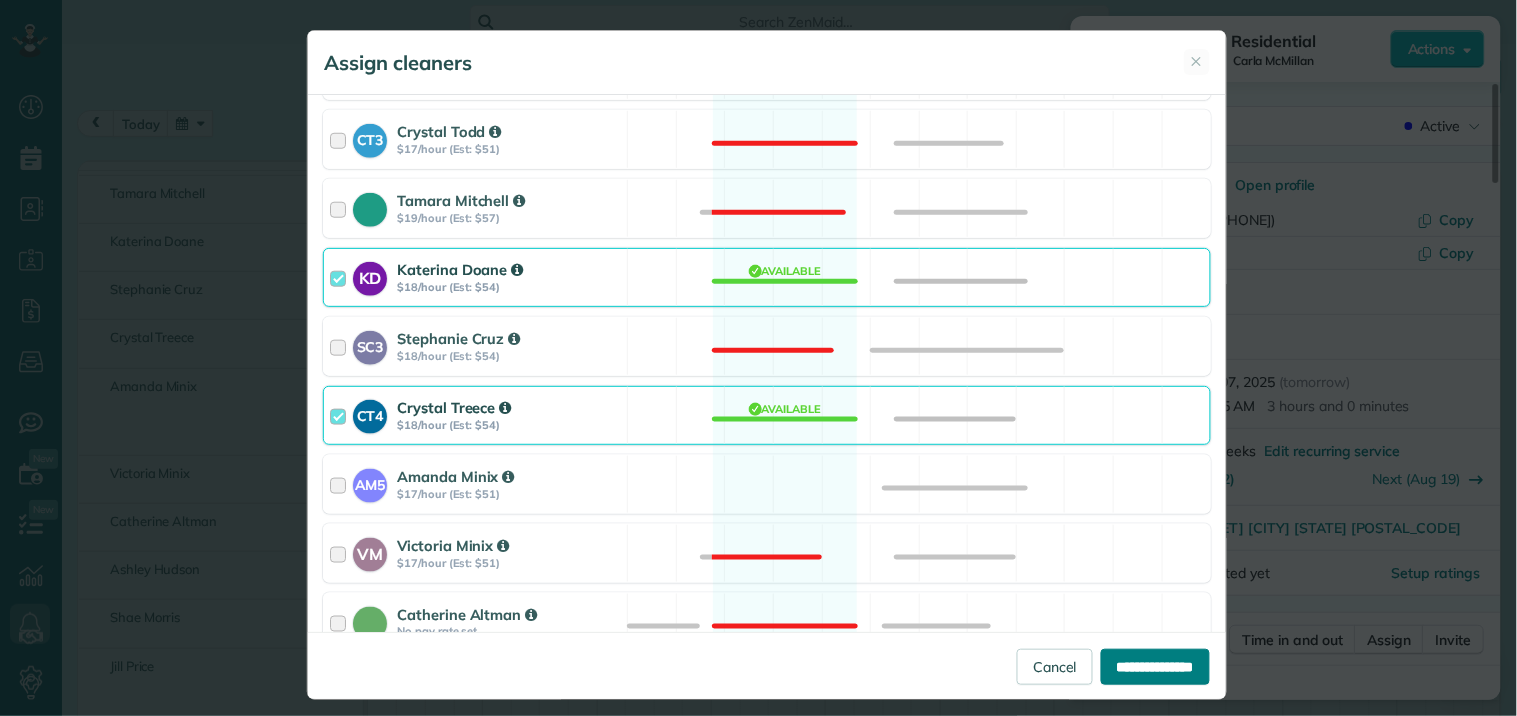 type on "**********" 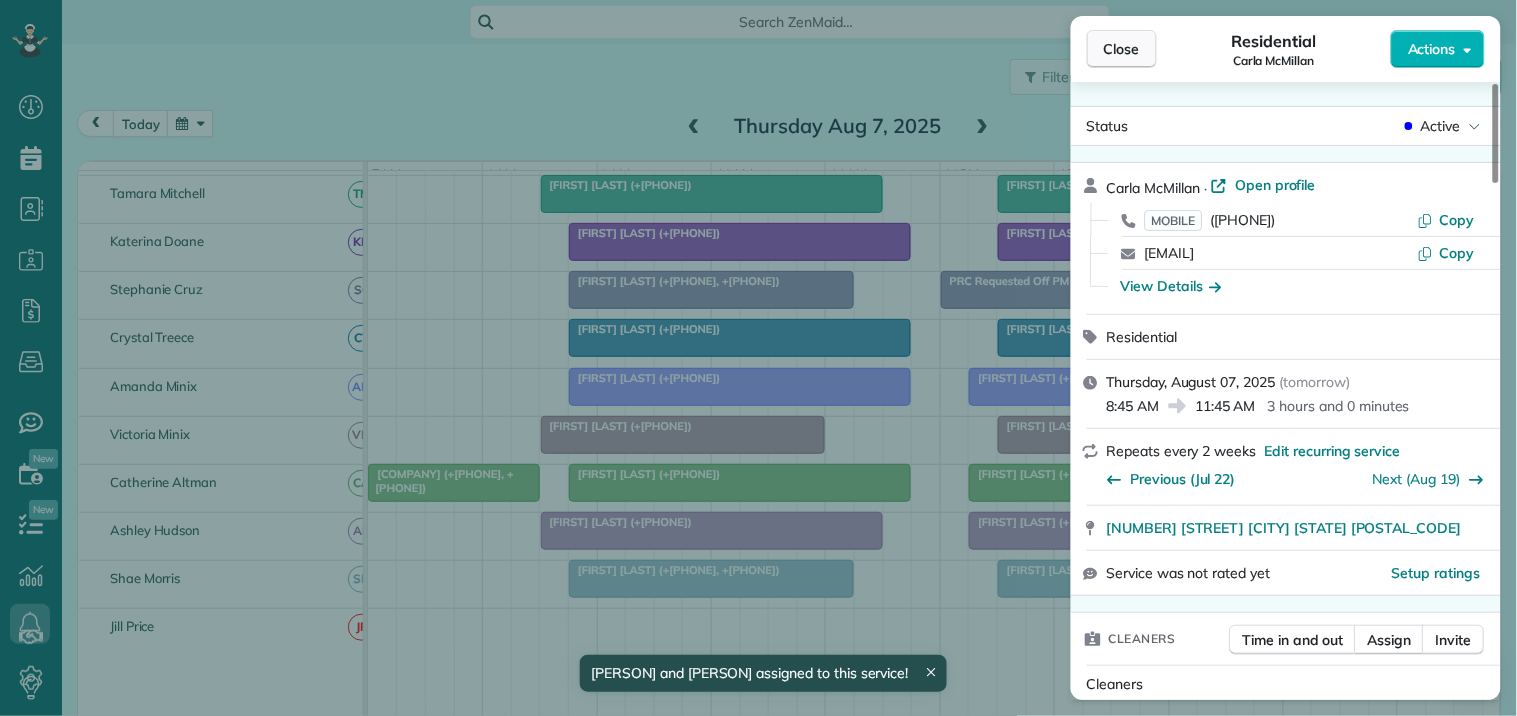 click on "Close" at bounding box center (1122, 49) 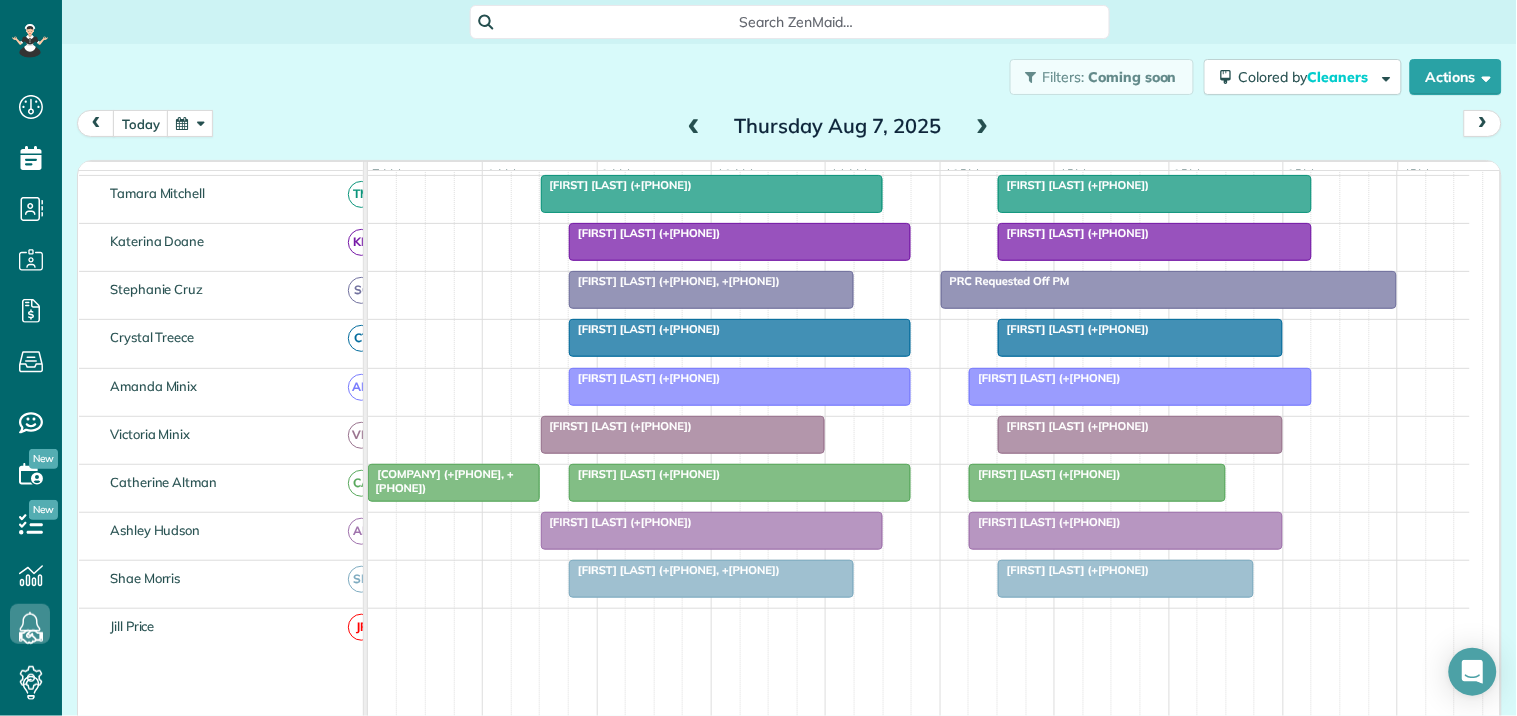 scroll, scrollTop: 321, scrollLeft: 0, axis: vertical 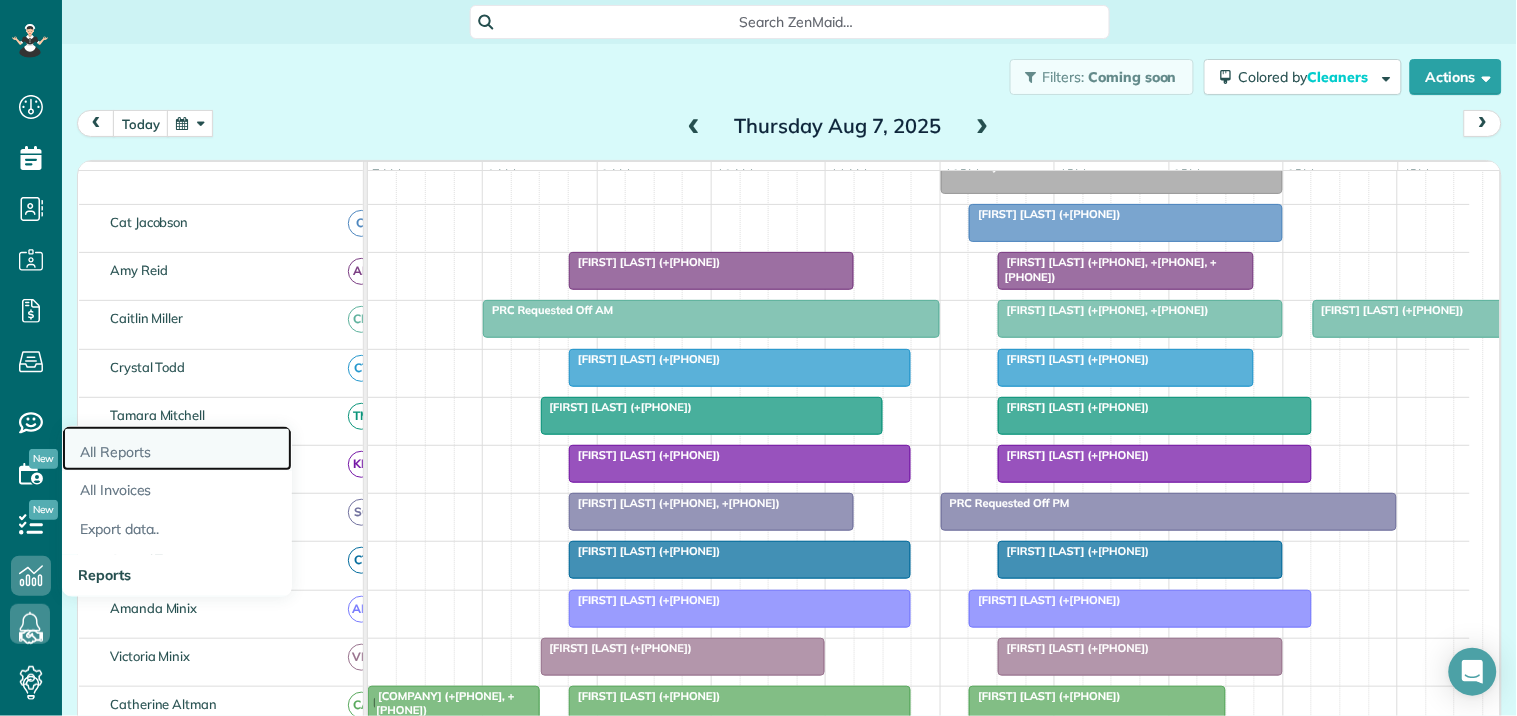 click on "All Reports" at bounding box center (177, 449) 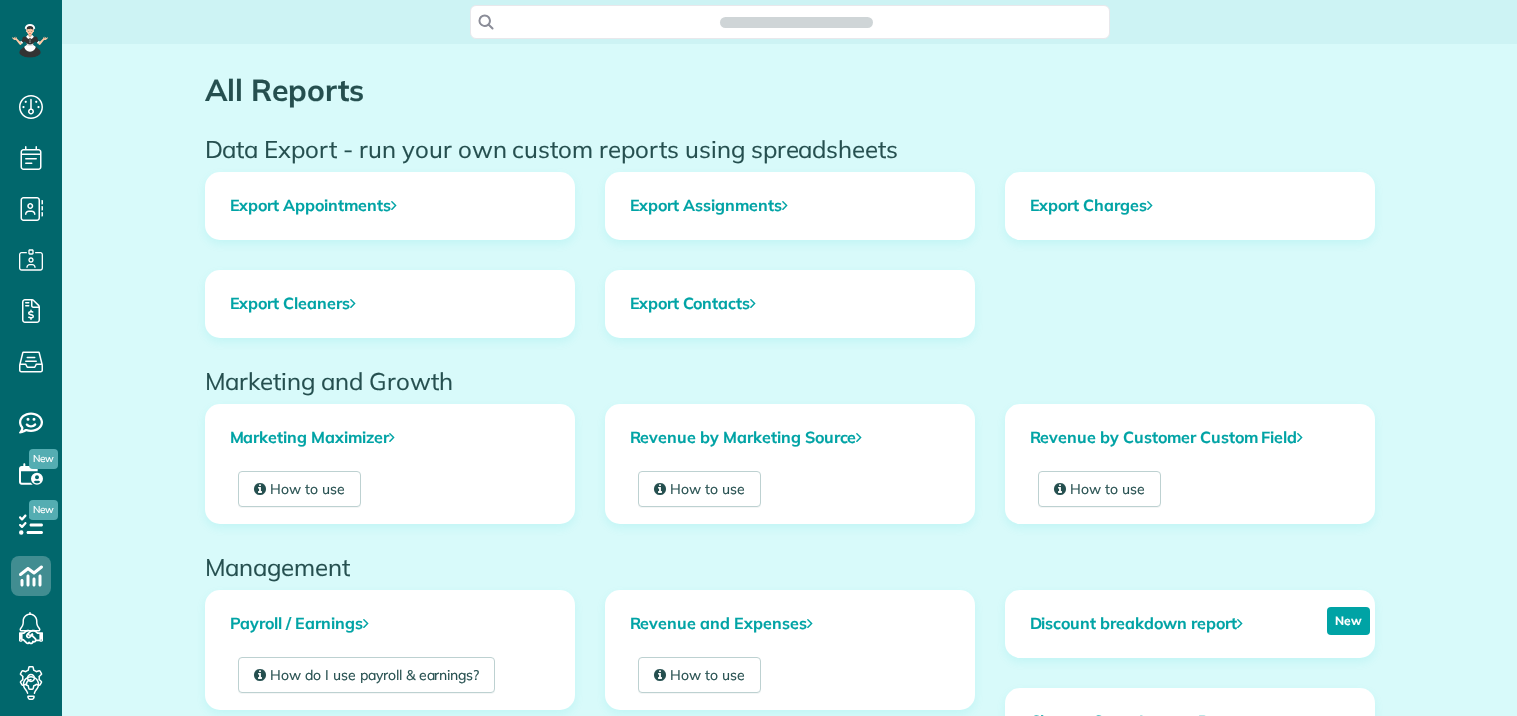 scroll, scrollTop: 0, scrollLeft: 0, axis: both 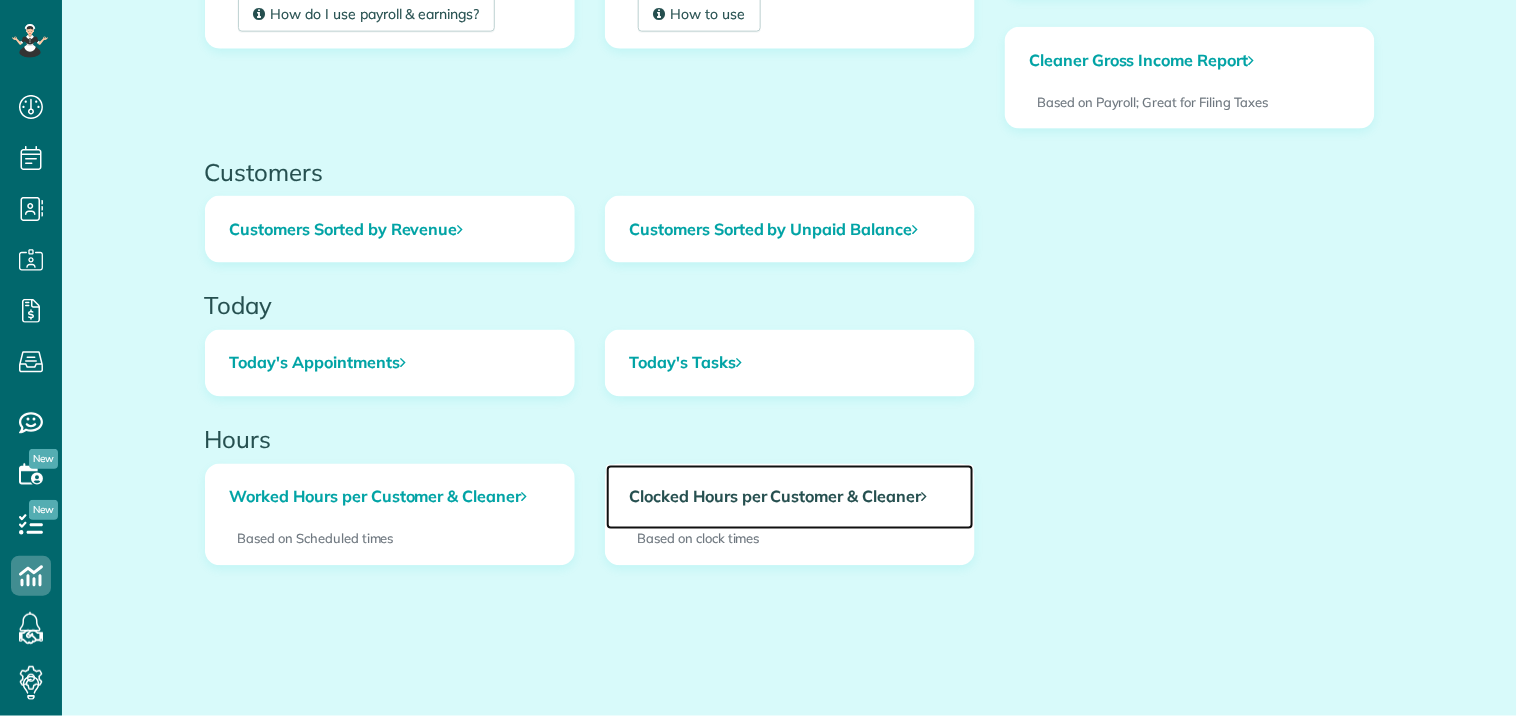 click on "Clocked Hours per Customer & Cleaner" at bounding box center [790, 498] 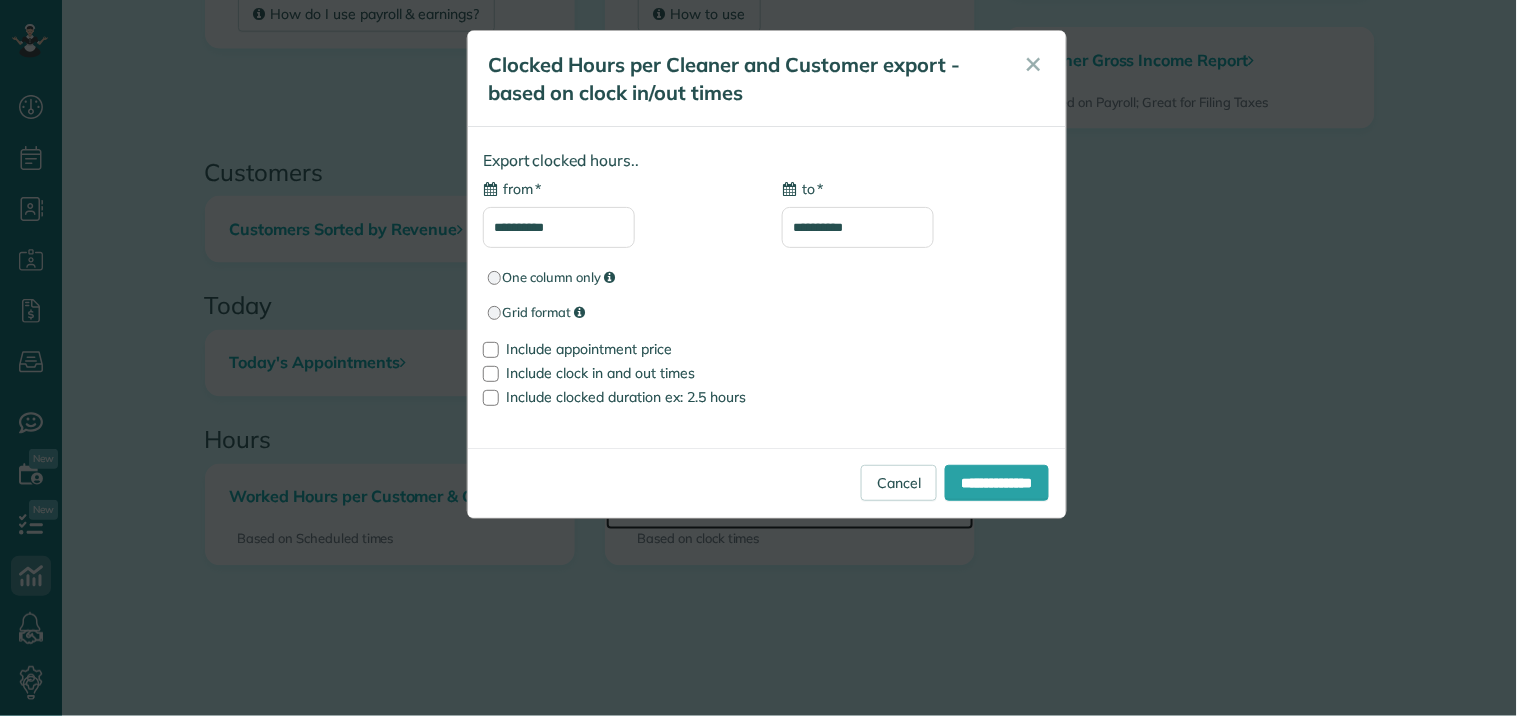 type on "**********" 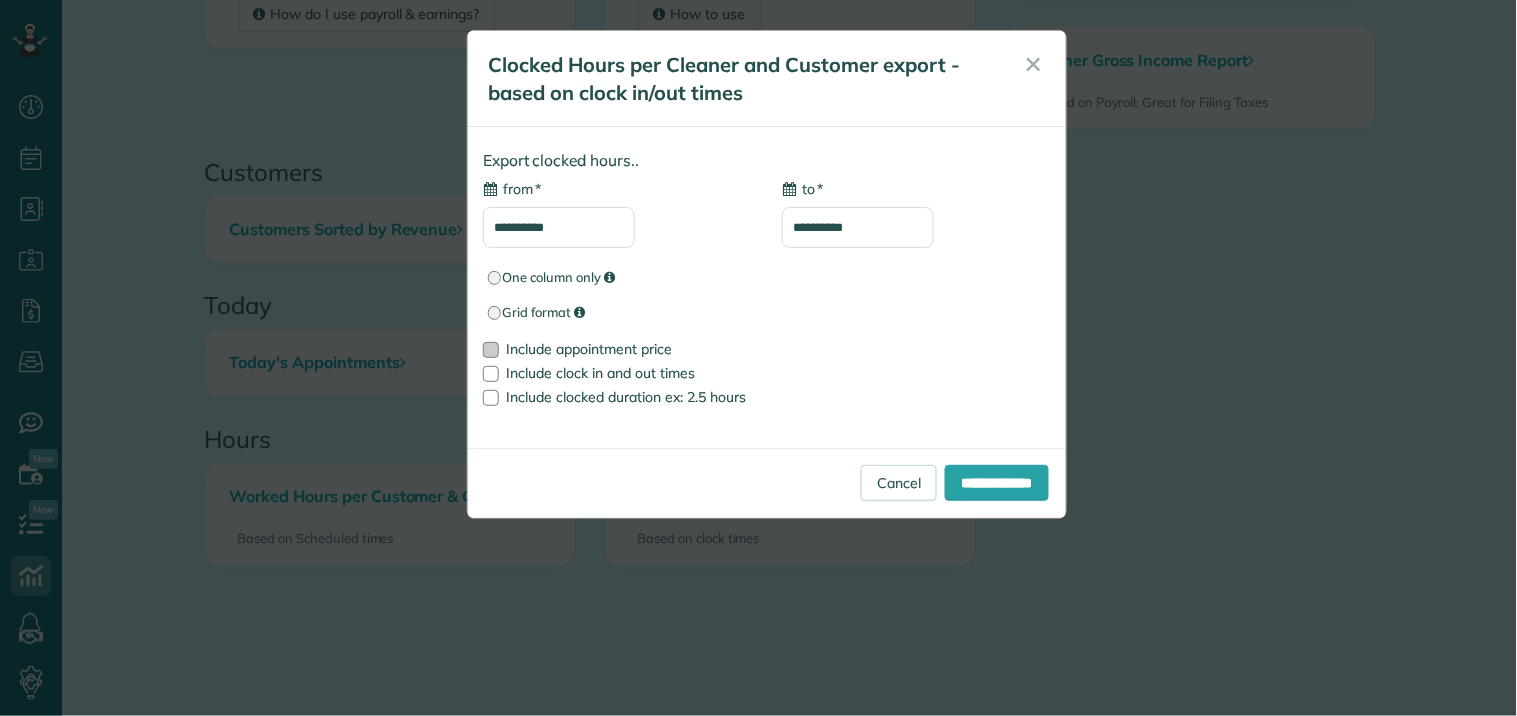 click at bounding box center [491, 350] 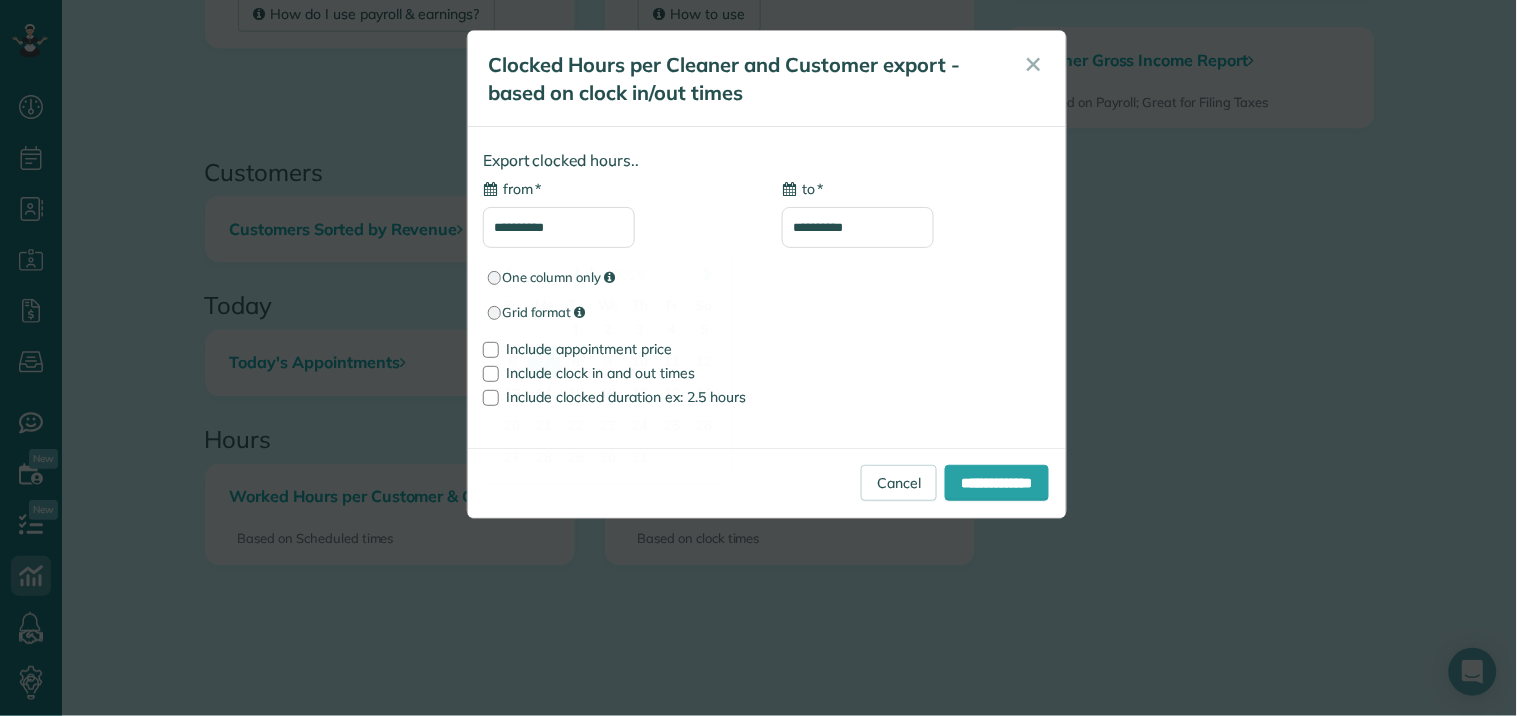 click on "**********" at bounding box center (559, 227) 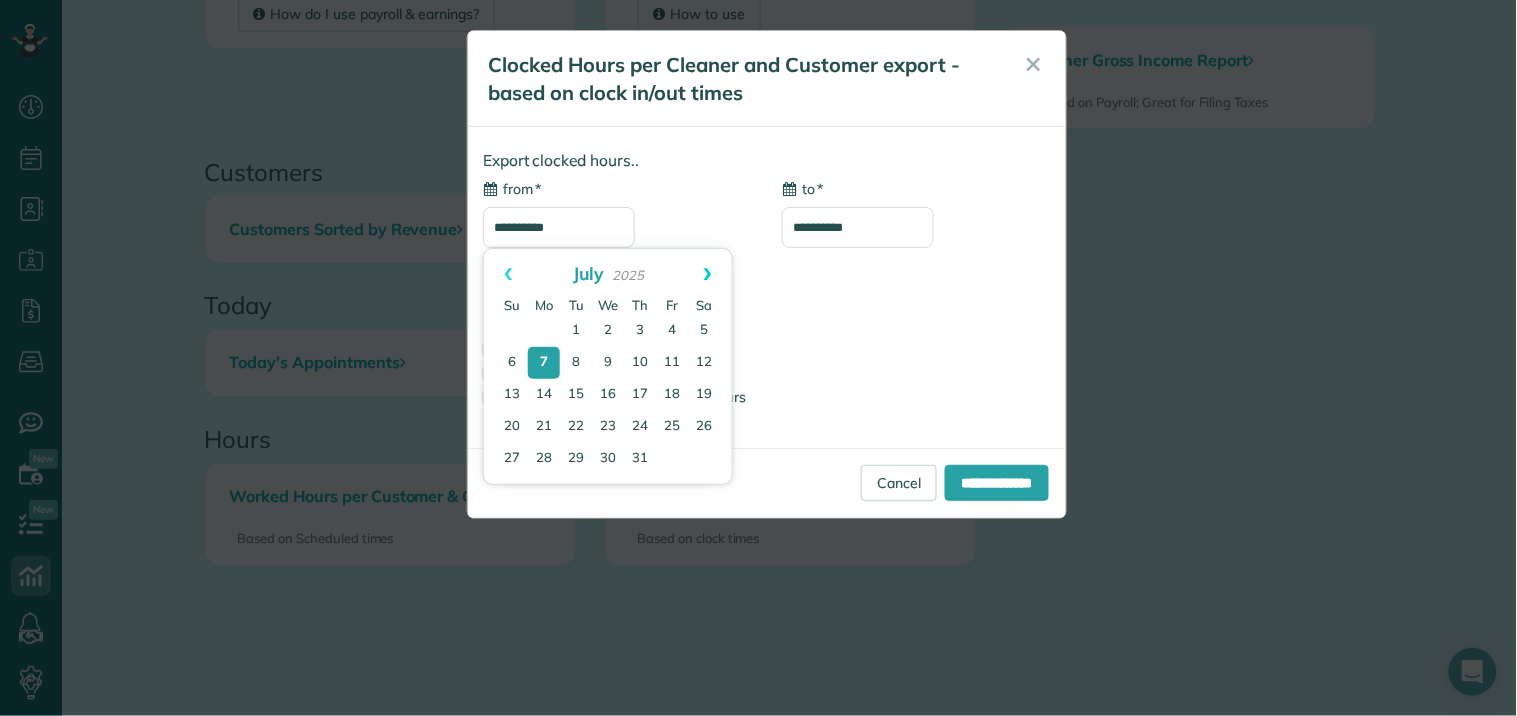 click on "Next" at bounding box center [708, 274] 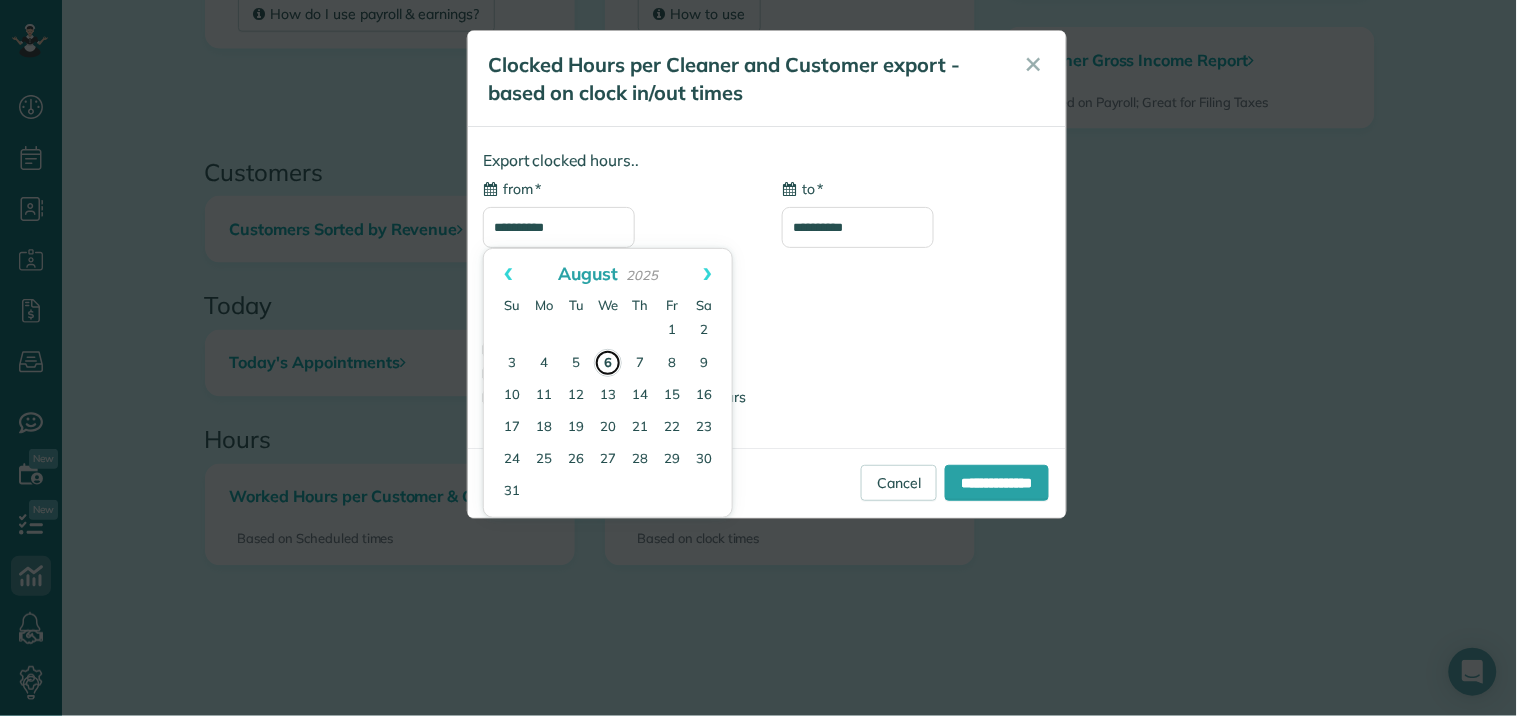 click on "6" at bounding box center (608, 363) 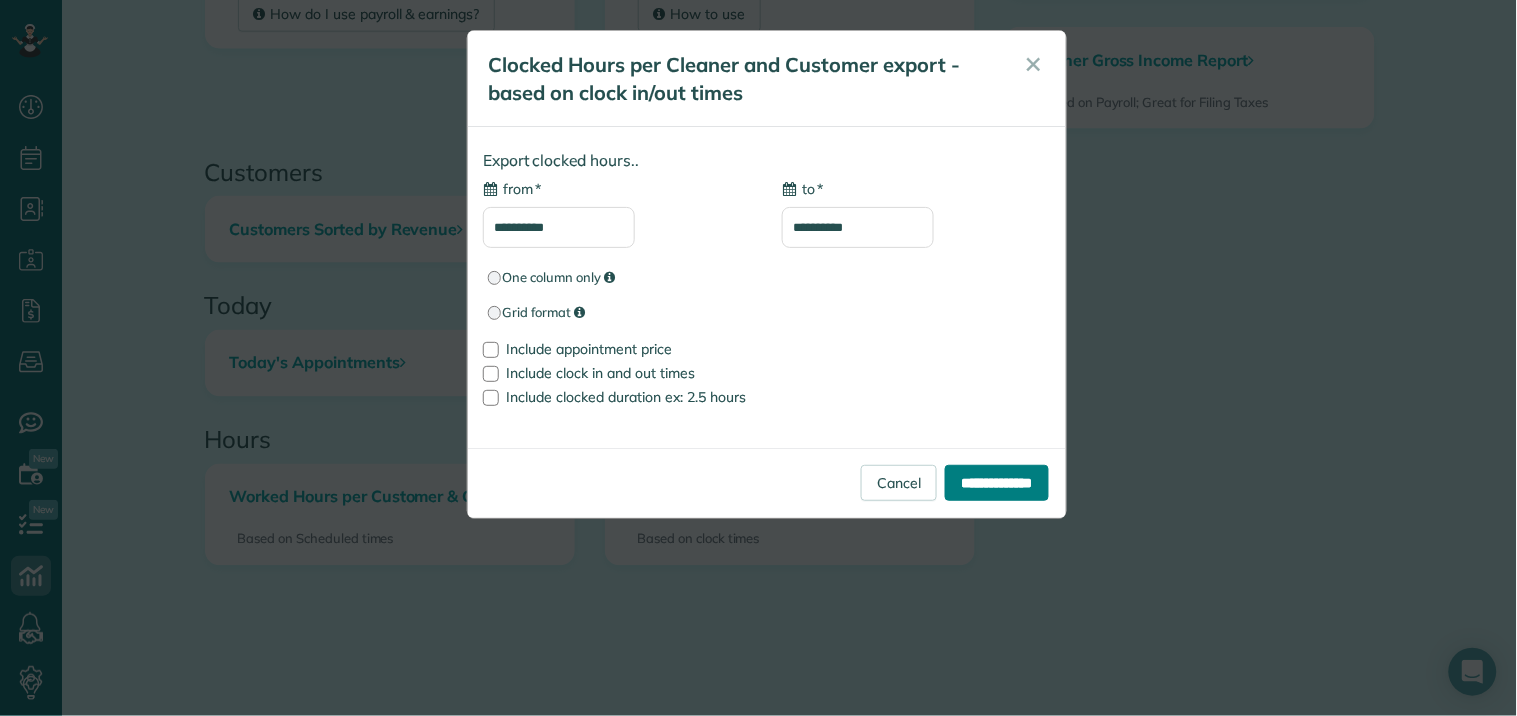 click on "**********" at bounding box center (997, 483) 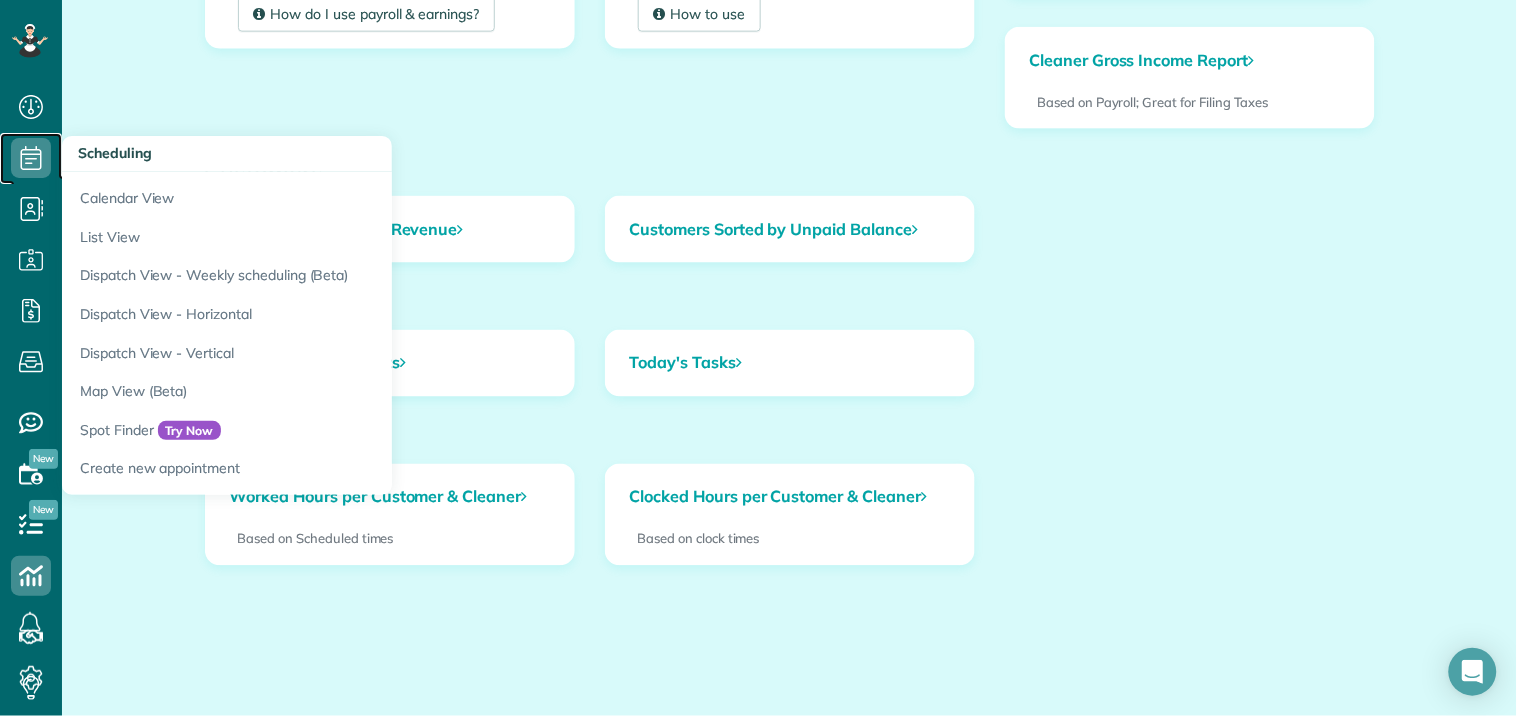 click 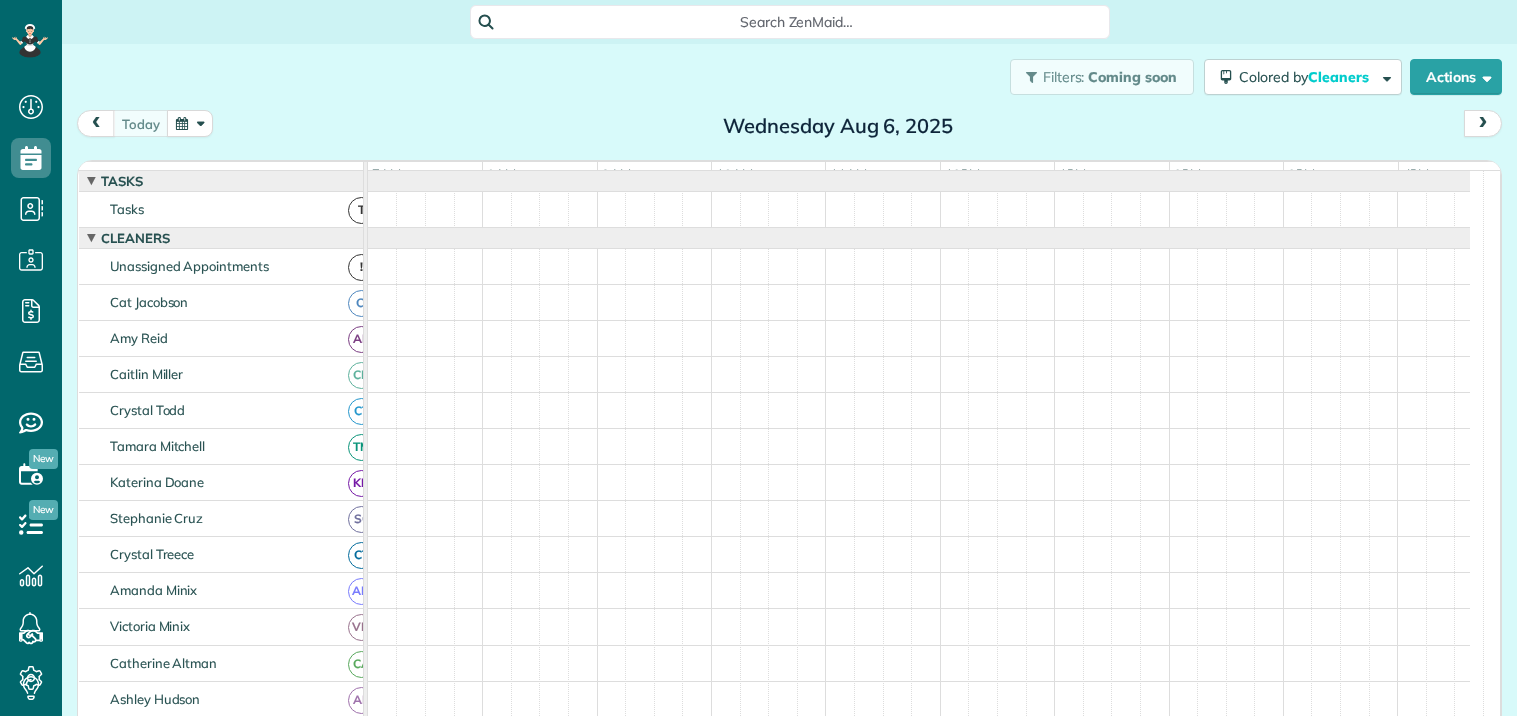 scroll, scrollTop: 0, scrollLeft: 0, axis: both 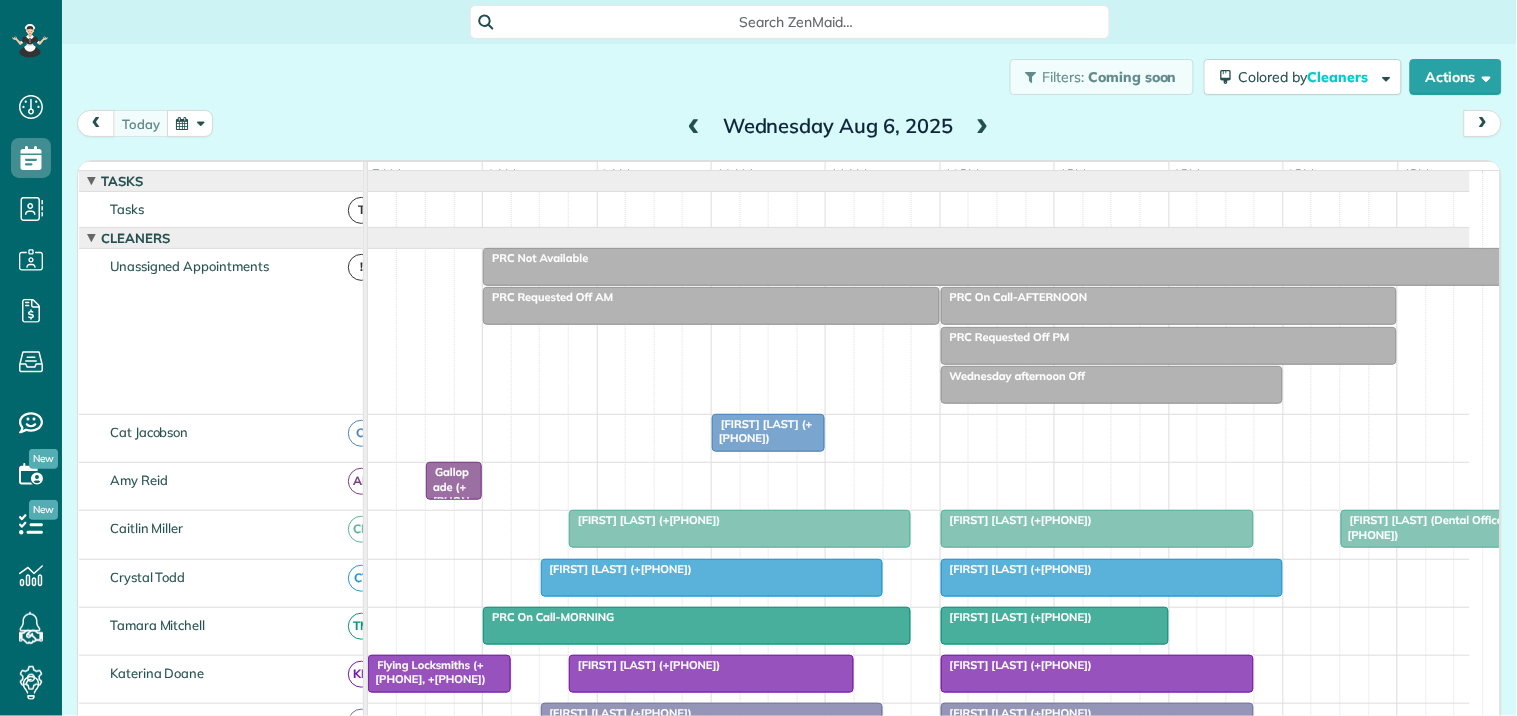 click at bounding box center (983, 127) 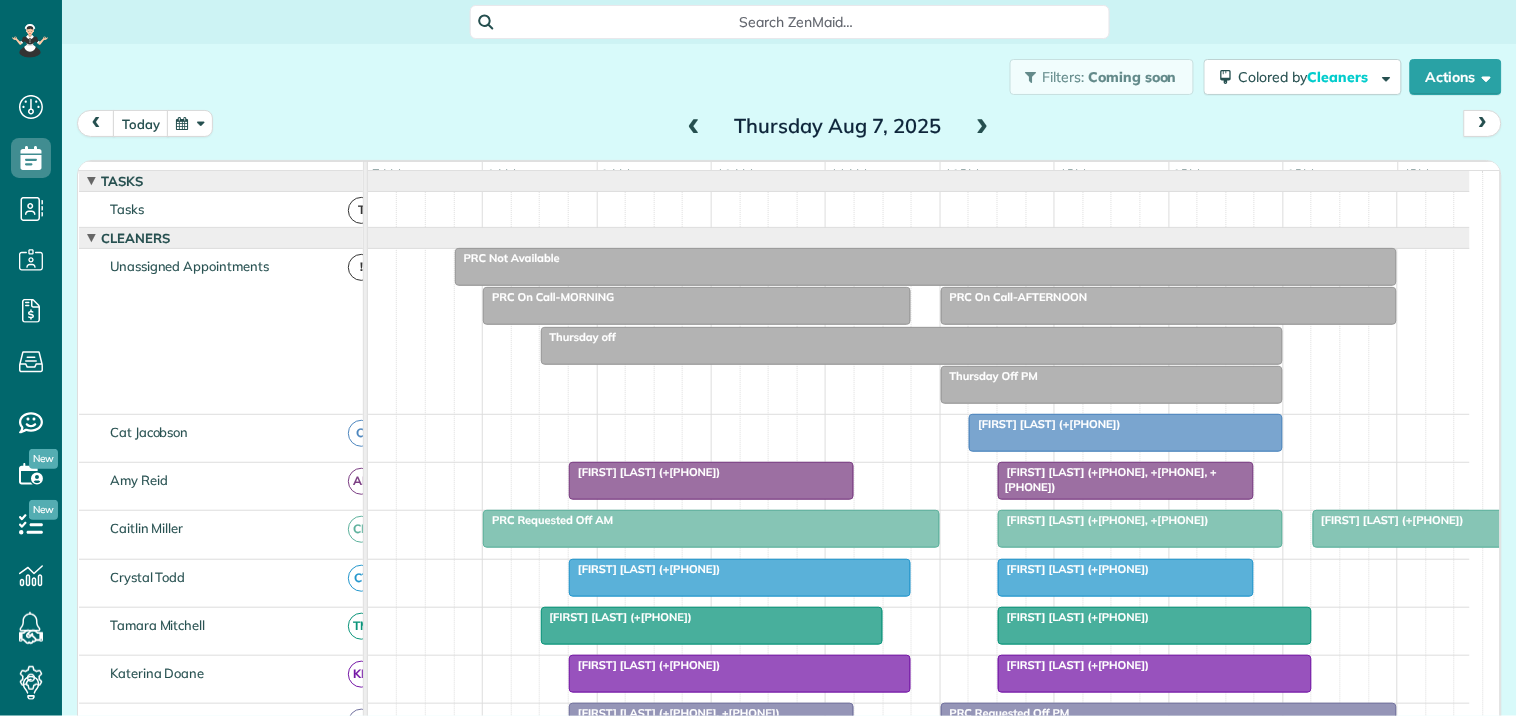 scroll, scrollTop: 187, scrollLeft: 0, axis: vertical 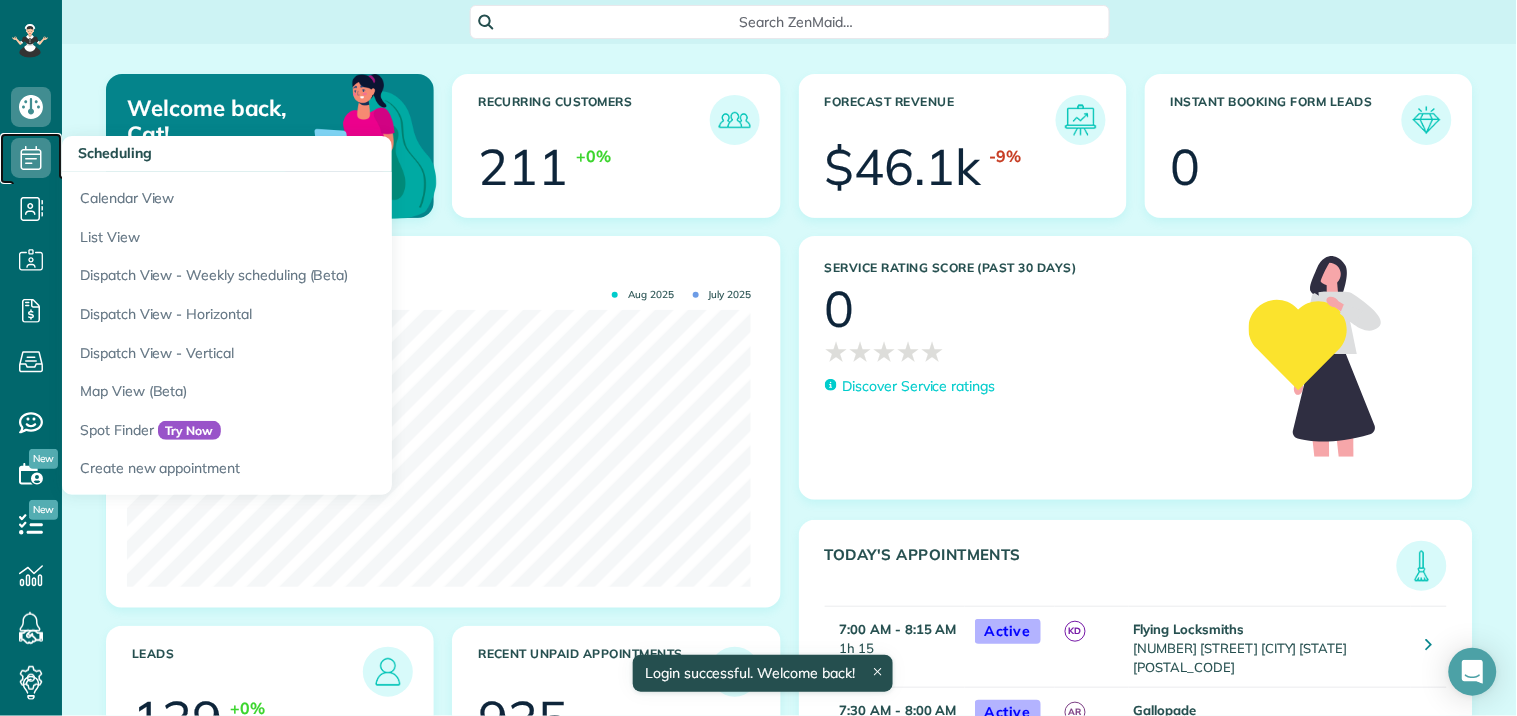 click 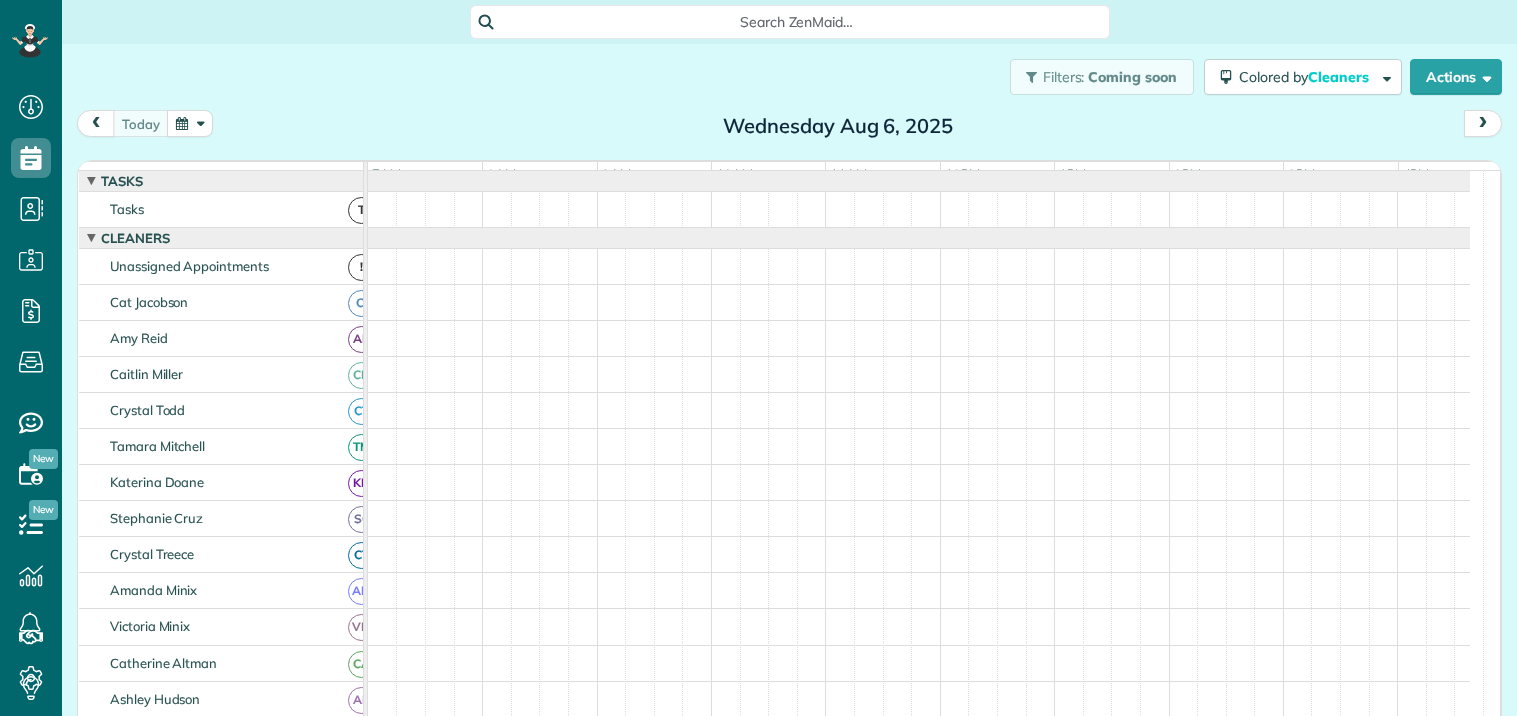 scroll, scrollTop: 0, scrollLeft: 0, axis: both 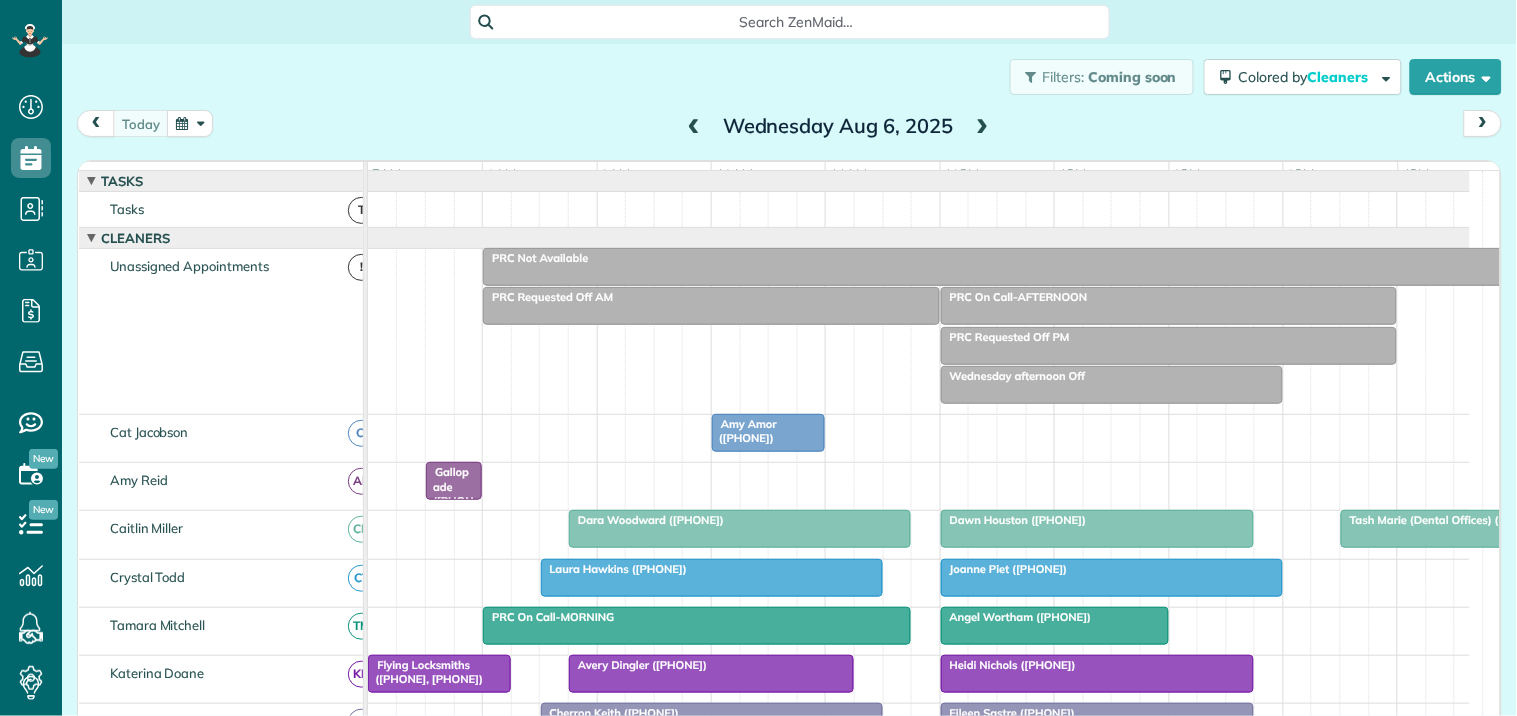 click at bounding box center [983, 127] 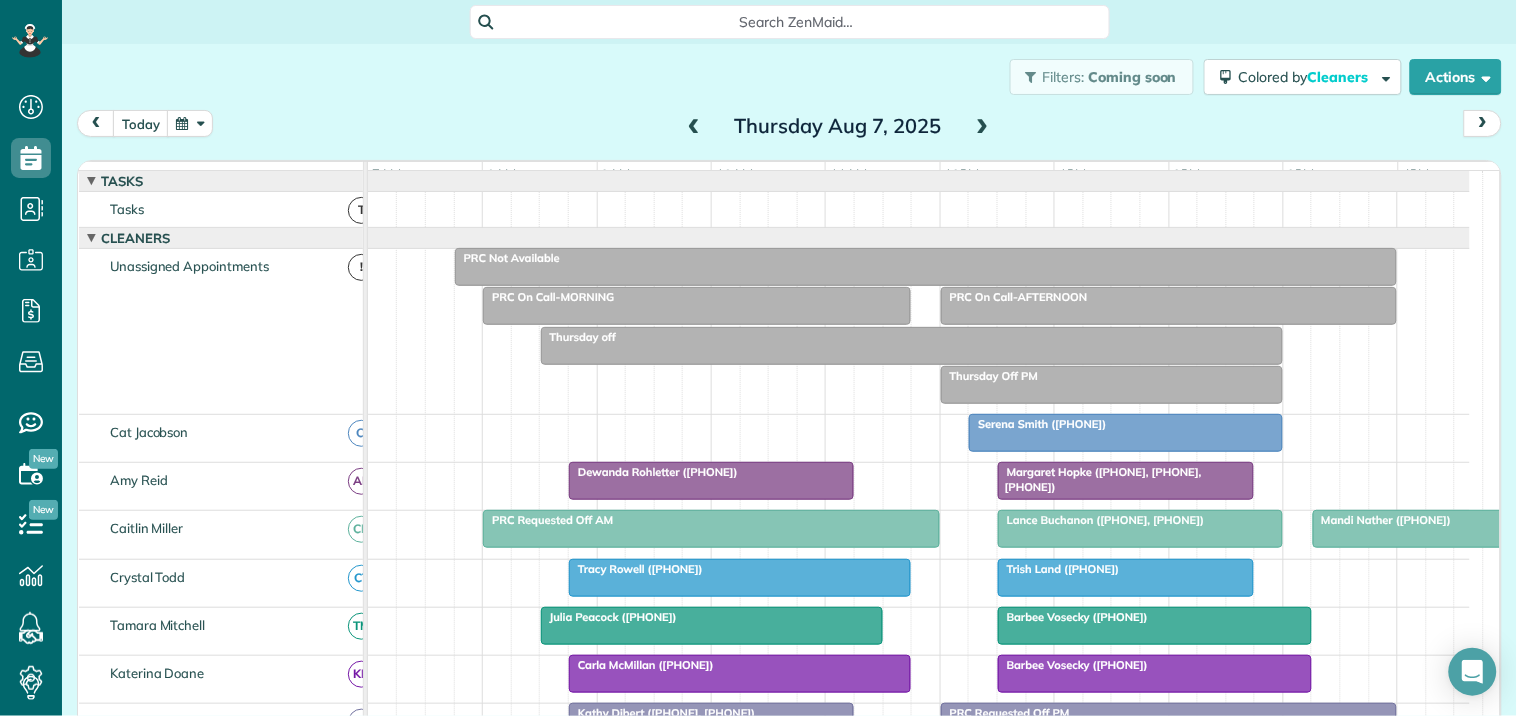 click at bounding box center (1484, 529) 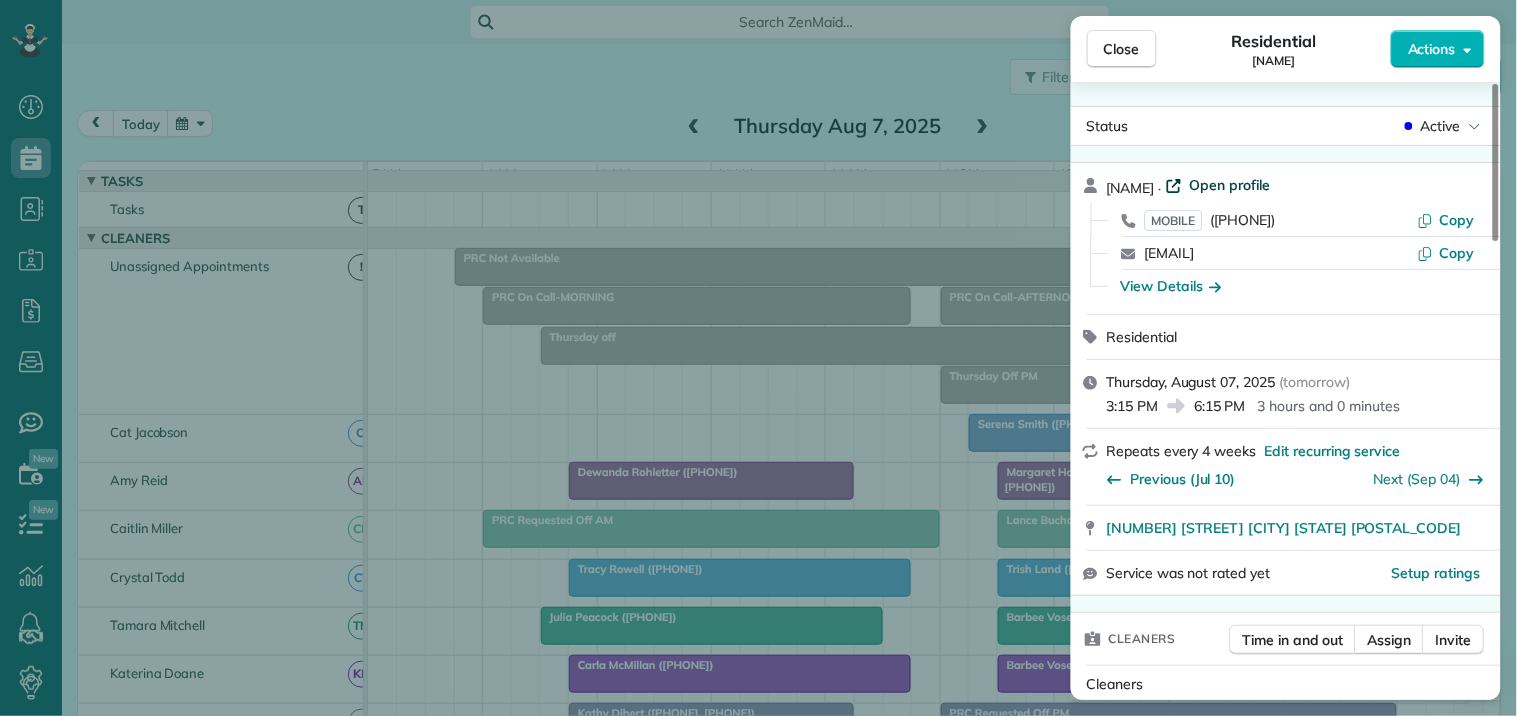 click on "Open profile" at bounding box center (1230, 185) 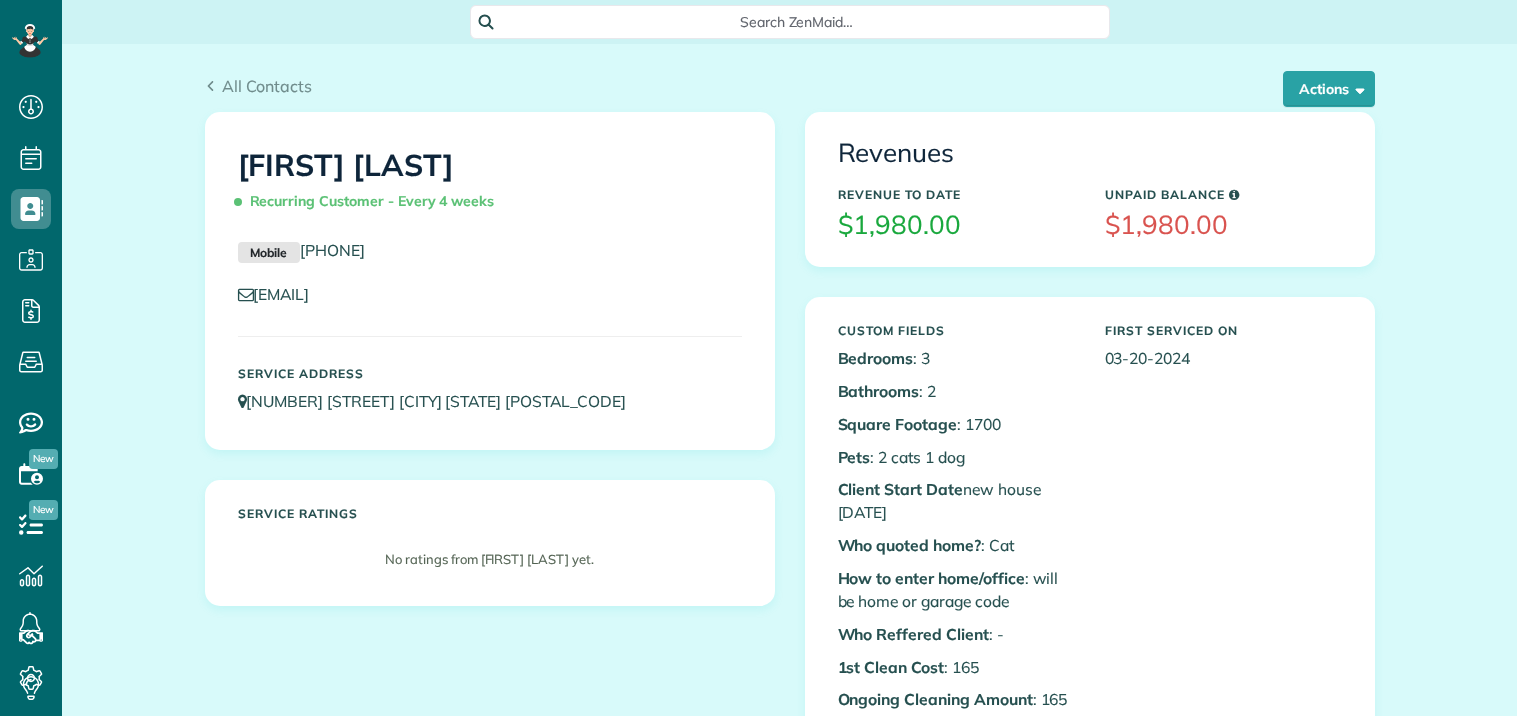 scroll, scrollTop: 0, scrollLeft: 0, axis: both 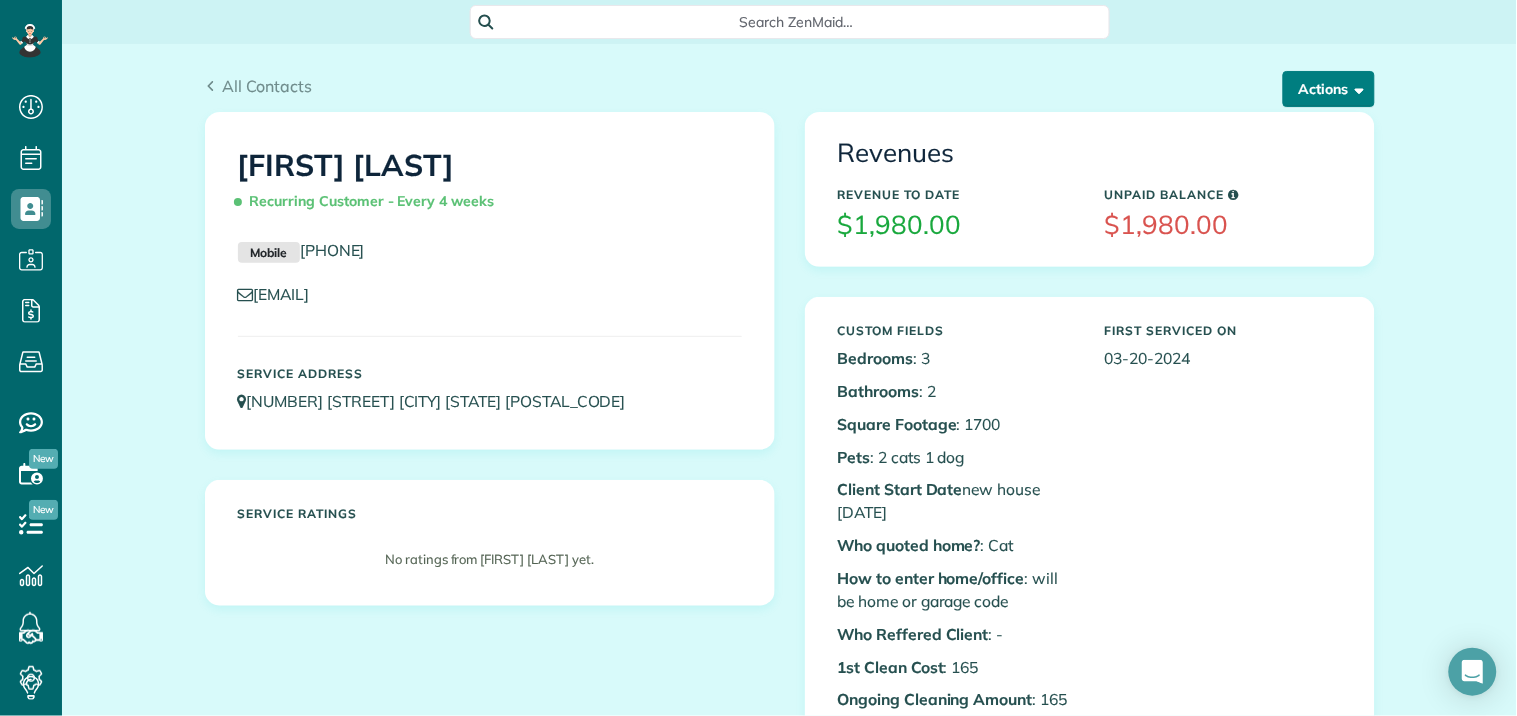 click on "Actions" at bounding box center [1329, 89] 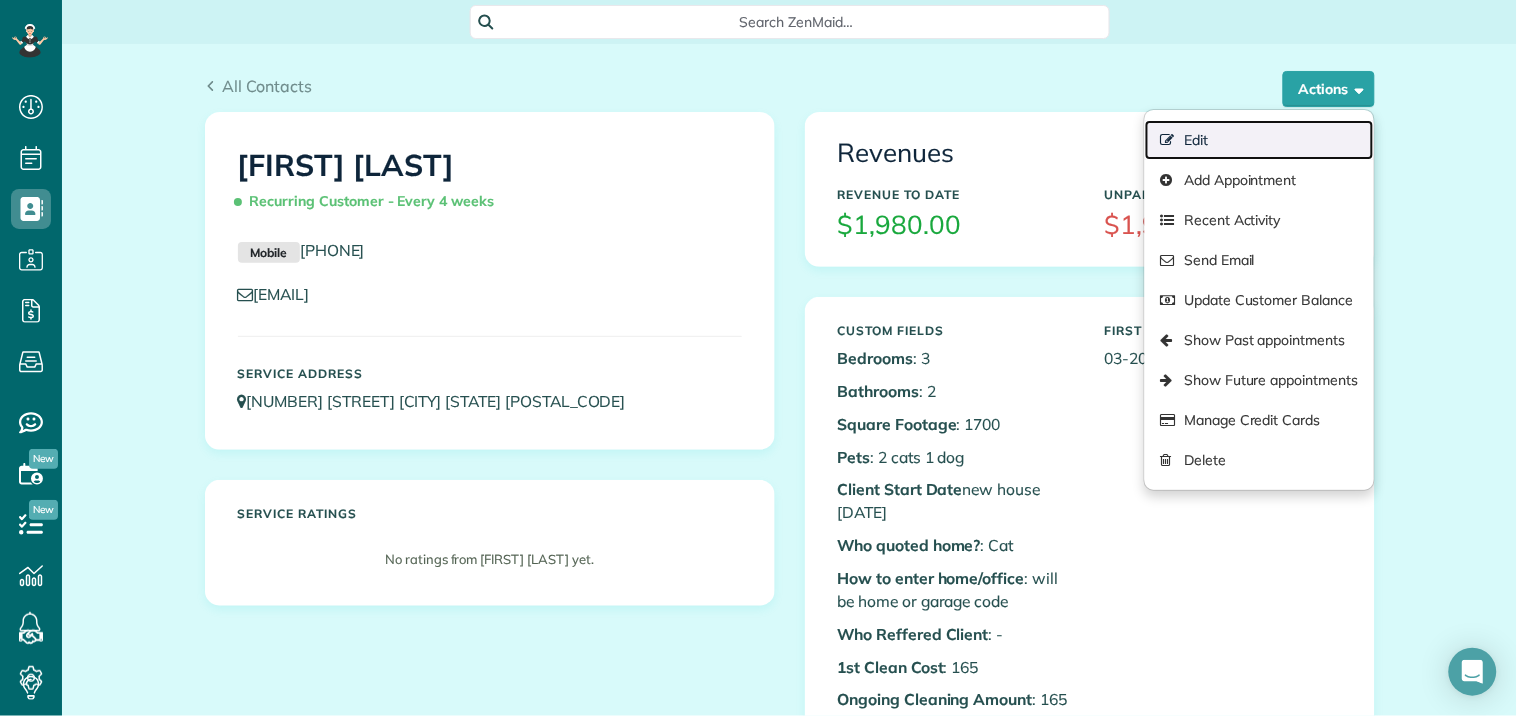 click on "Edit" at bounding box center [1259, 140] 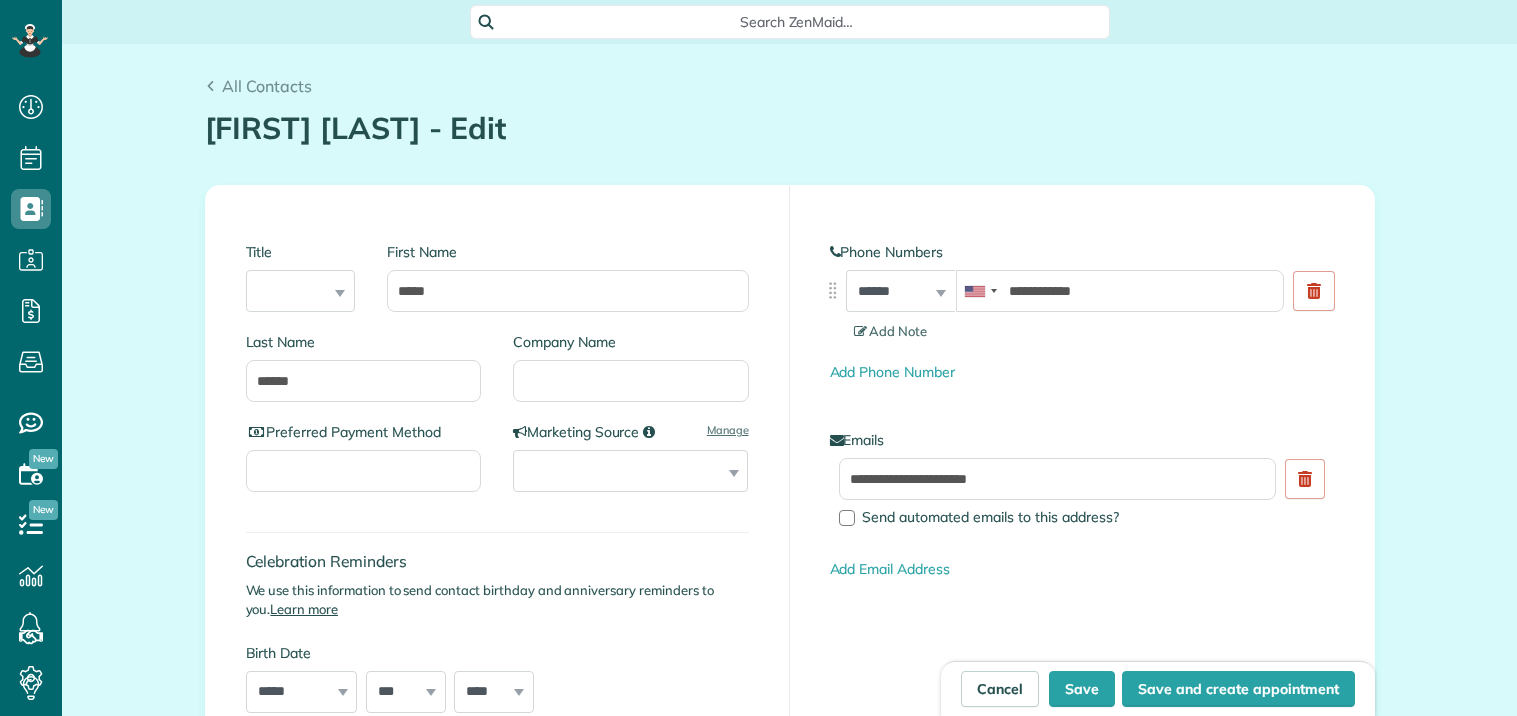 scroll, scrollTop: 0, scrollLeft: 0, axis: both 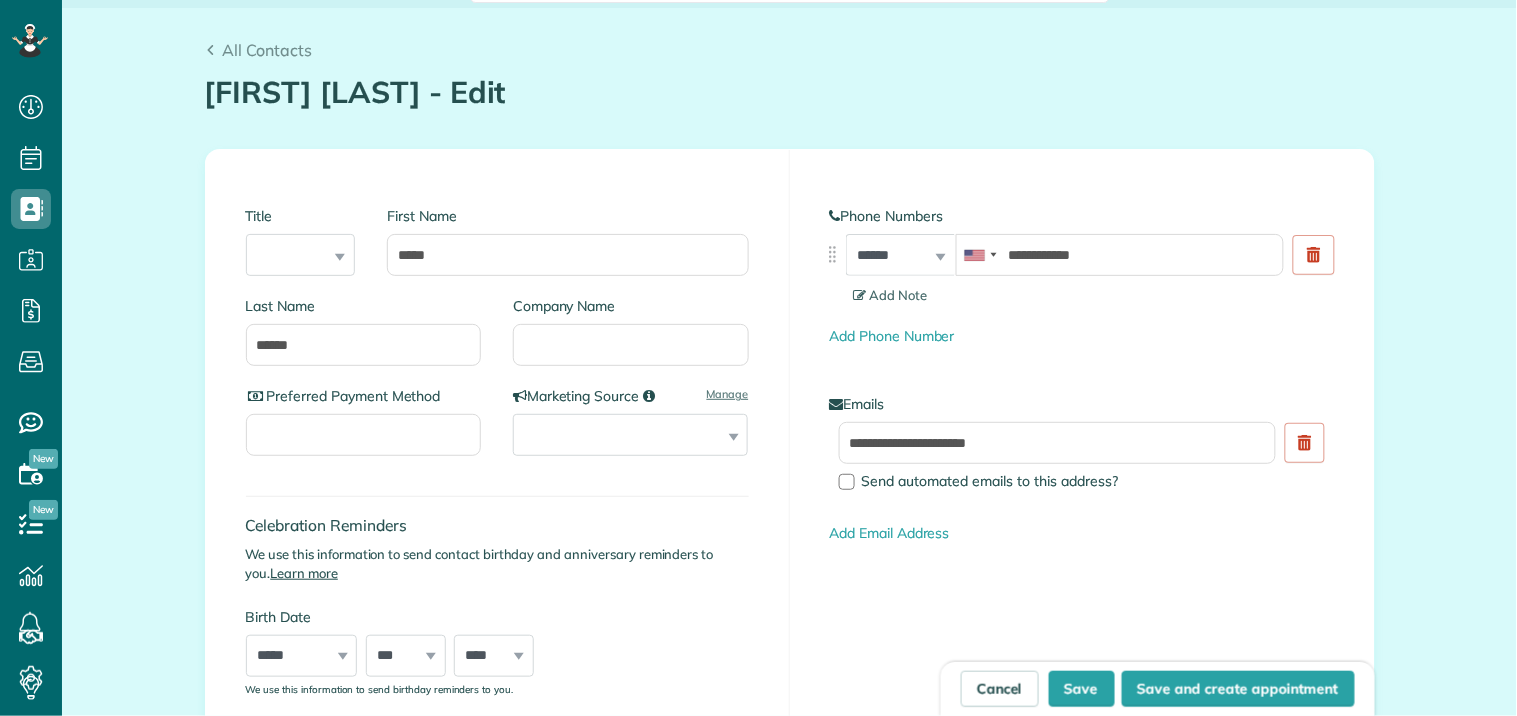 type on "**********" 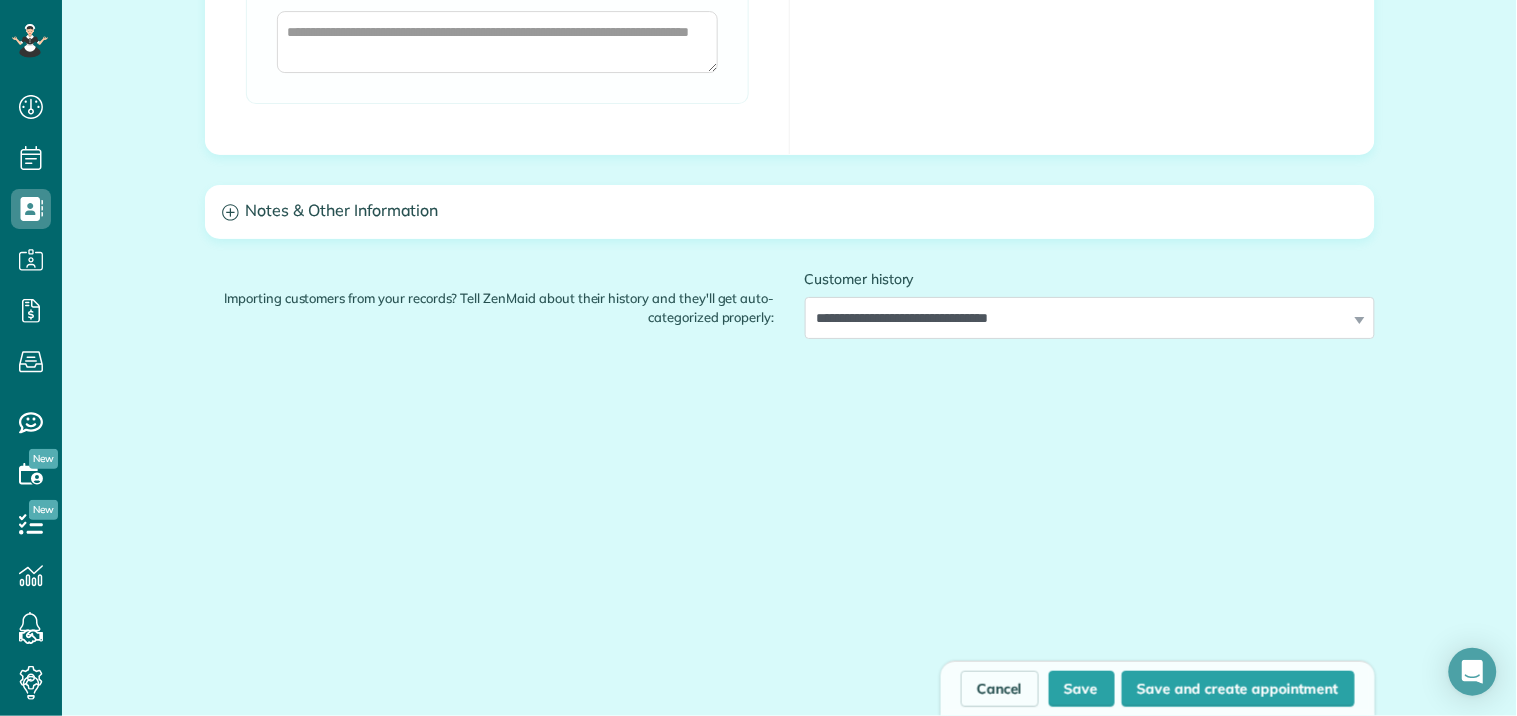 scroll, scrollTop: 1782, scrollLeft: 0, axis: vertical 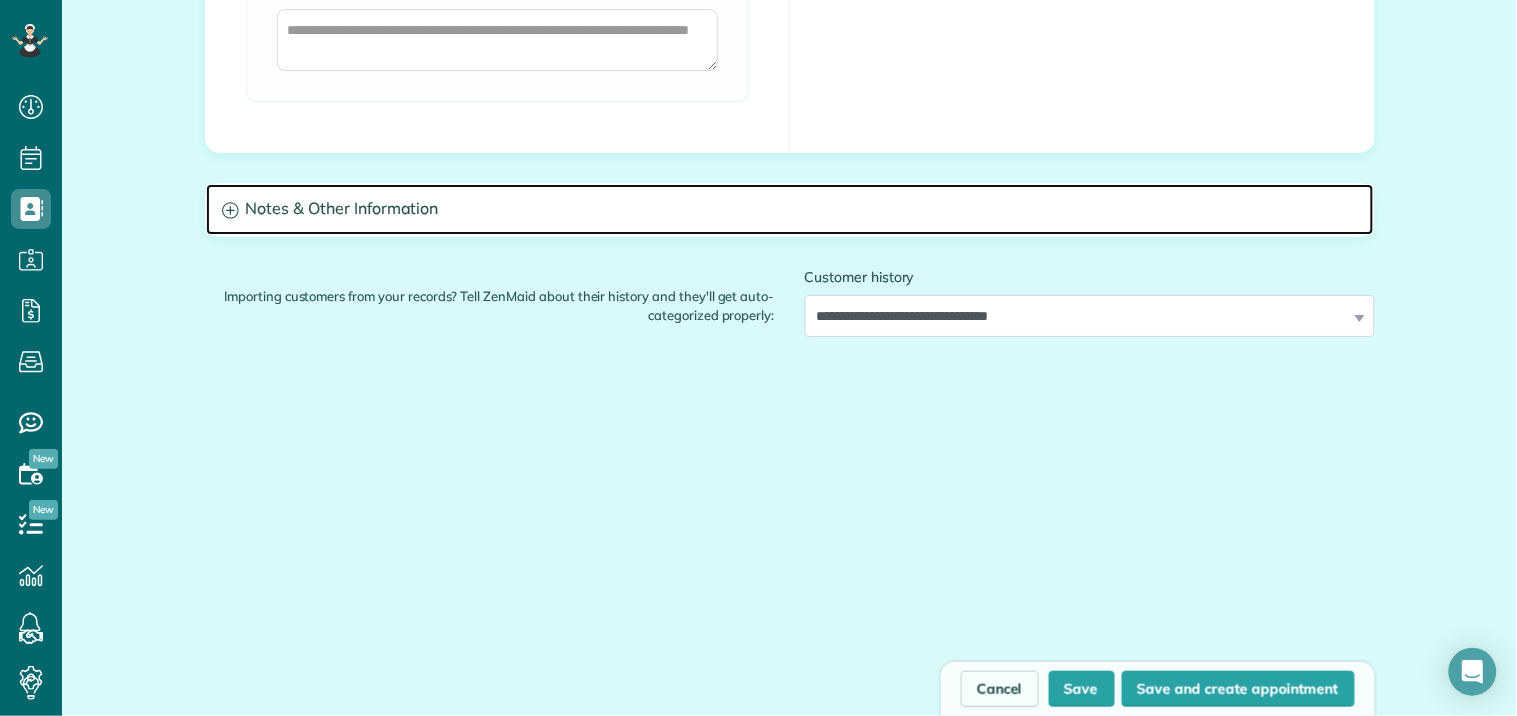 click 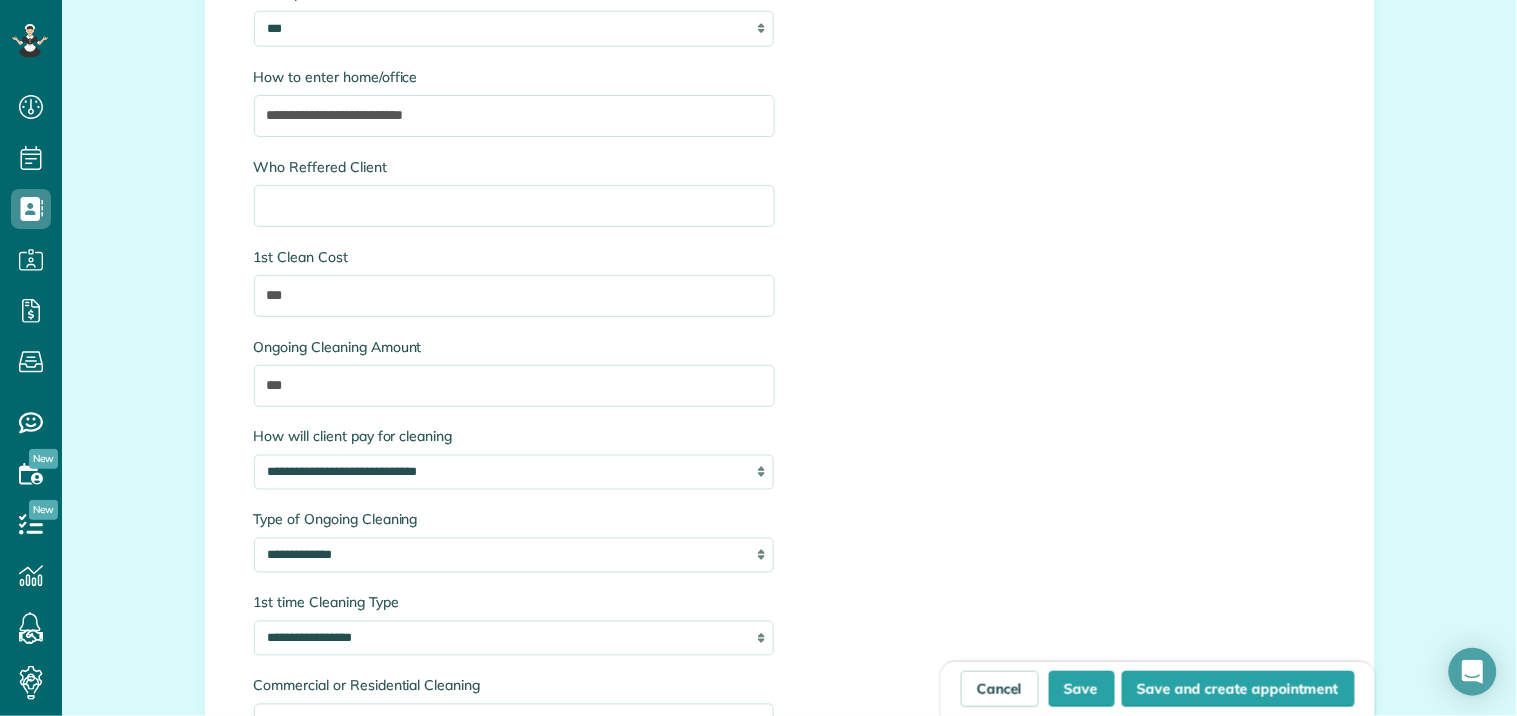 scroll, scrollTop: 2448, scrollLeft: 0, axis: vertical 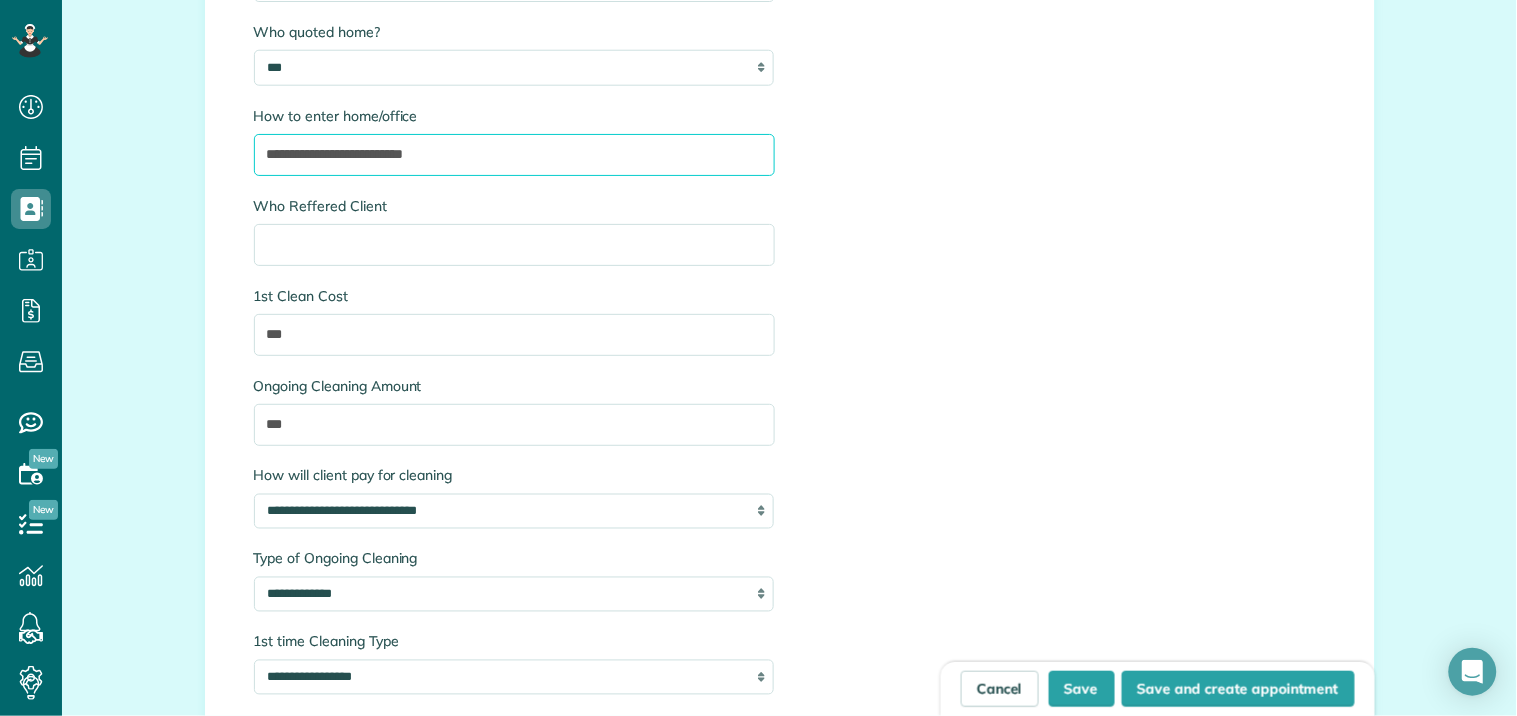 click on "**********" at bounding box center [514, 155] 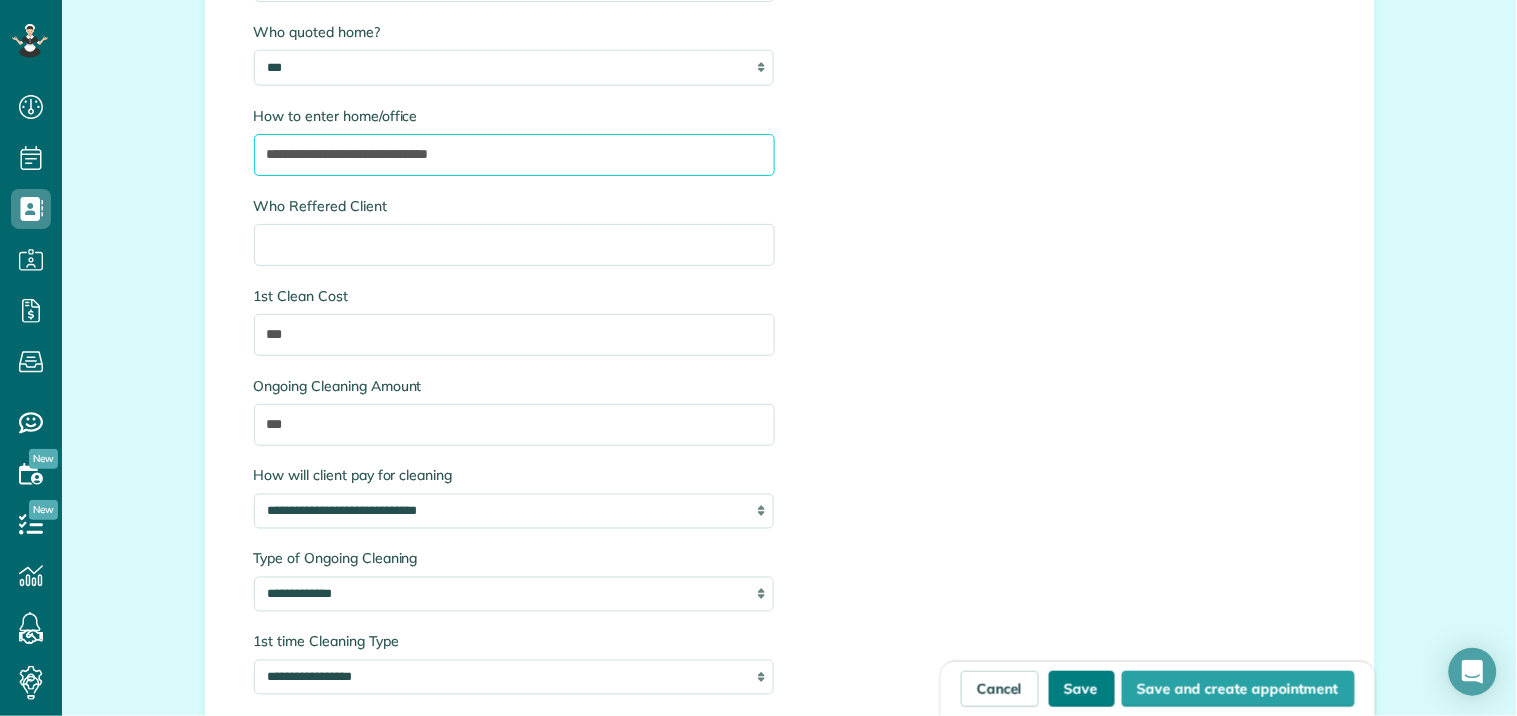 type on "**********" 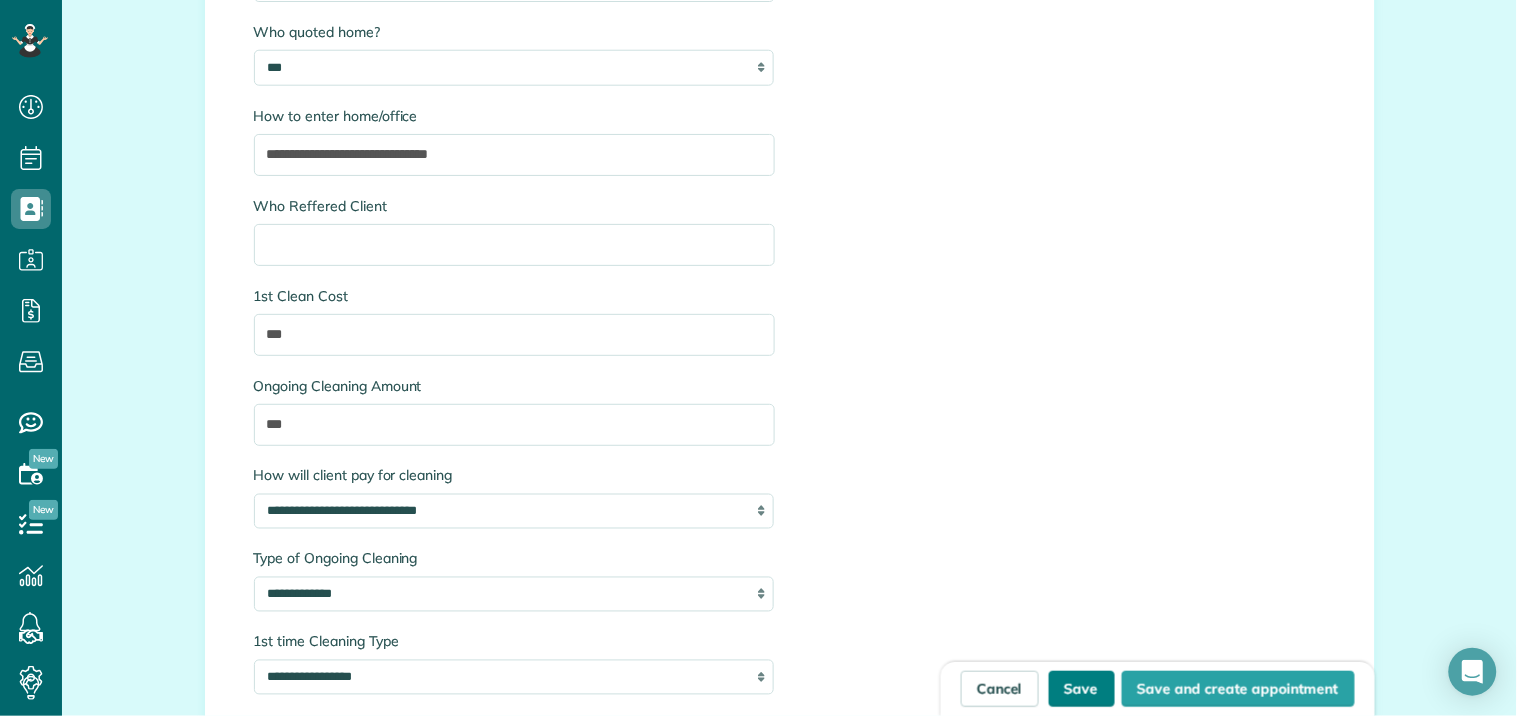 click on "Save" at bounding box center (1082, 689) 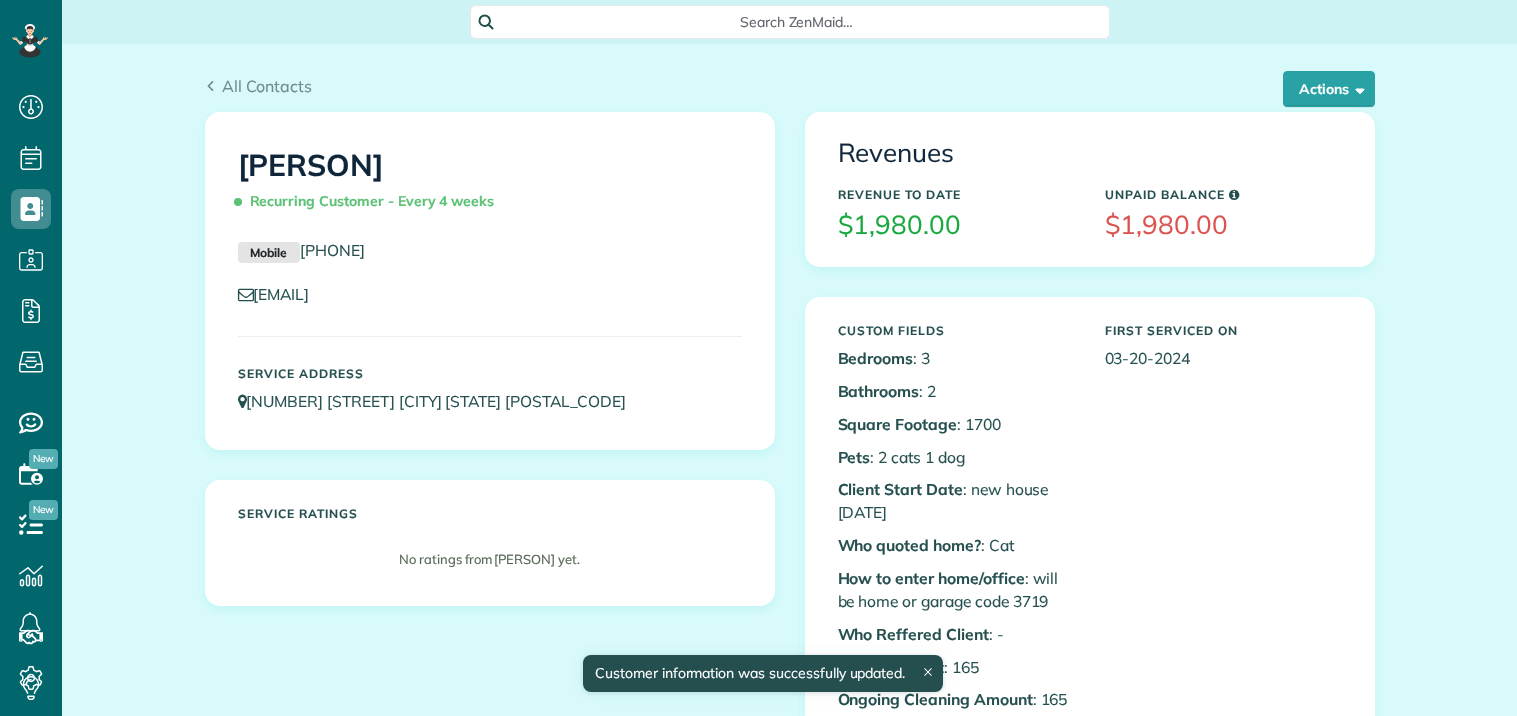 scroll, scrollTop: 0, scrollLeft: 0, axis: both 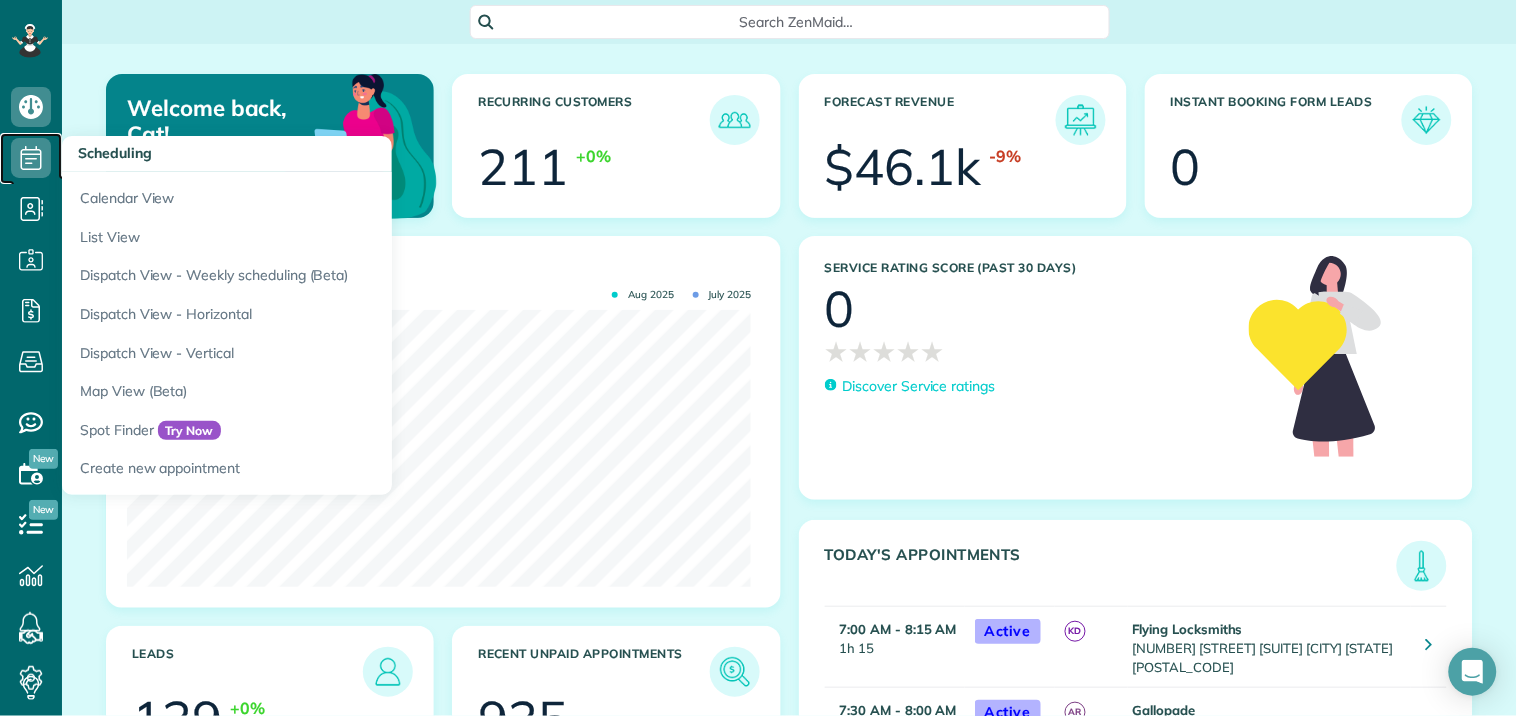 click 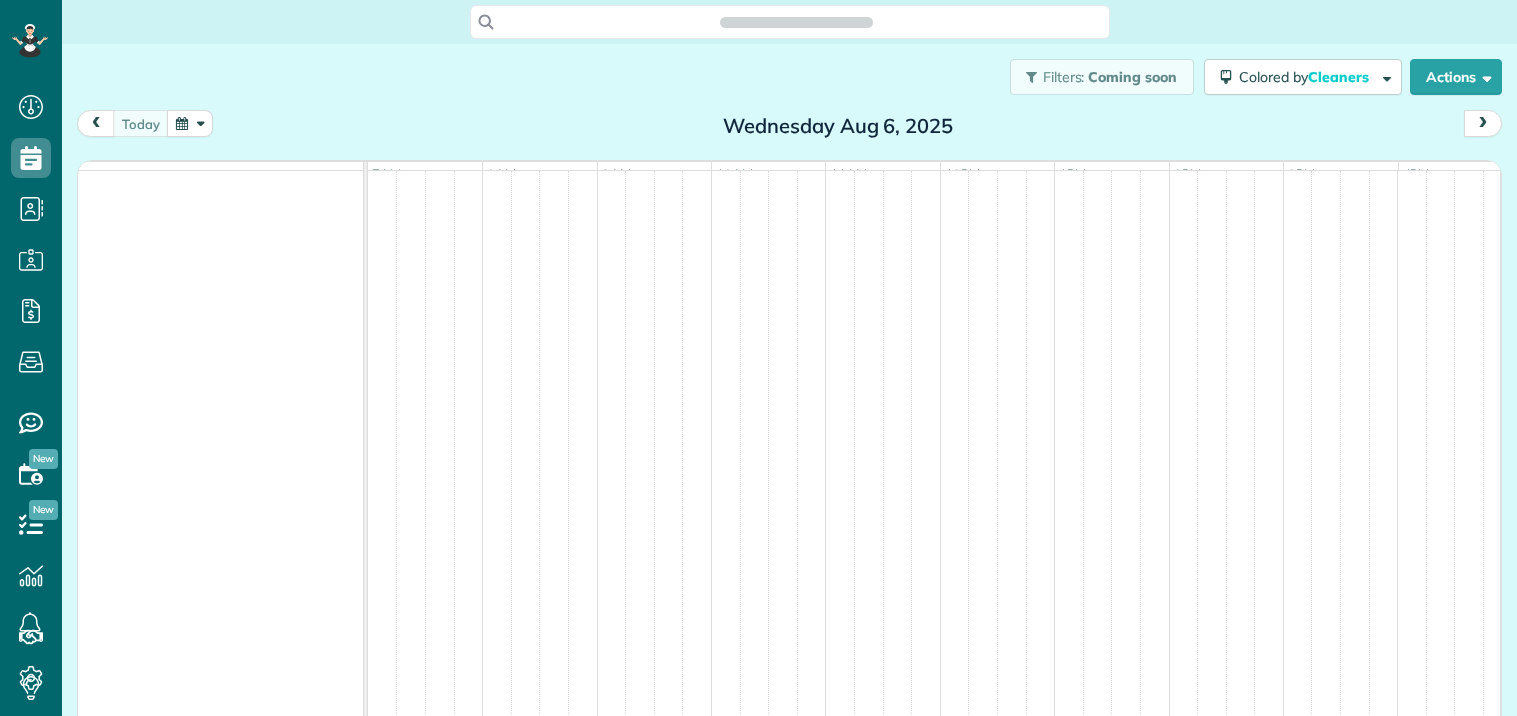 scroll, scrollTop: 0, scrollLeft: 0, axis: both 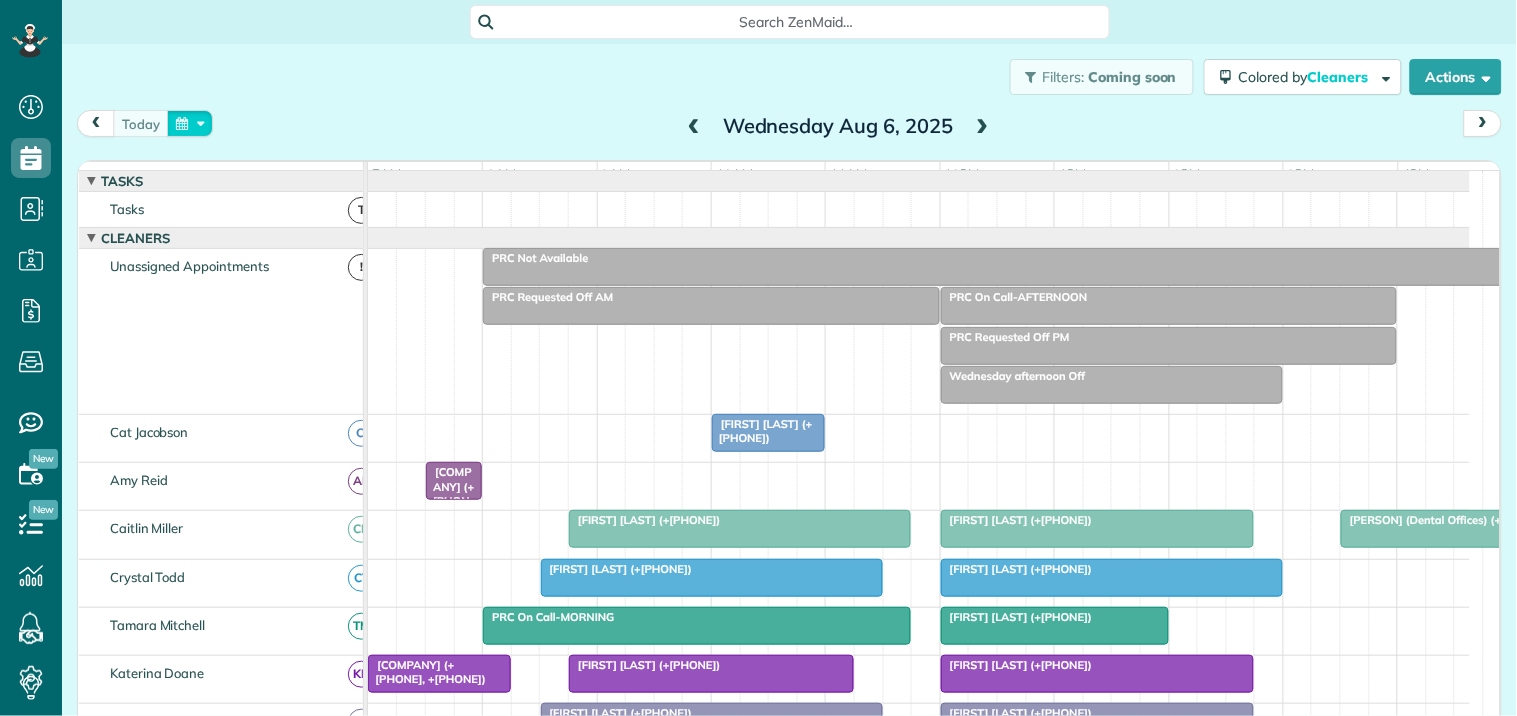click at bounding box center (190, 123) 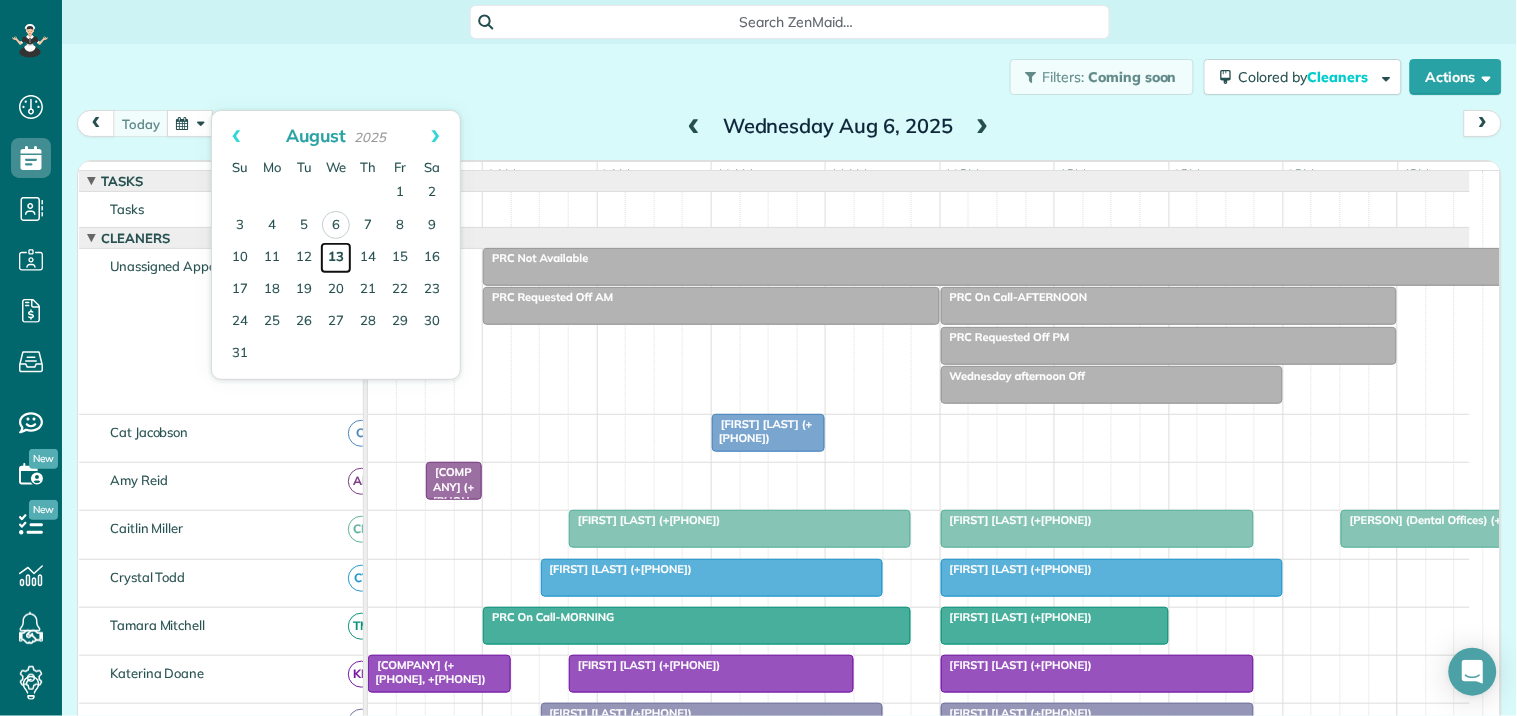 click on "13" at bounding box center (336, 258) 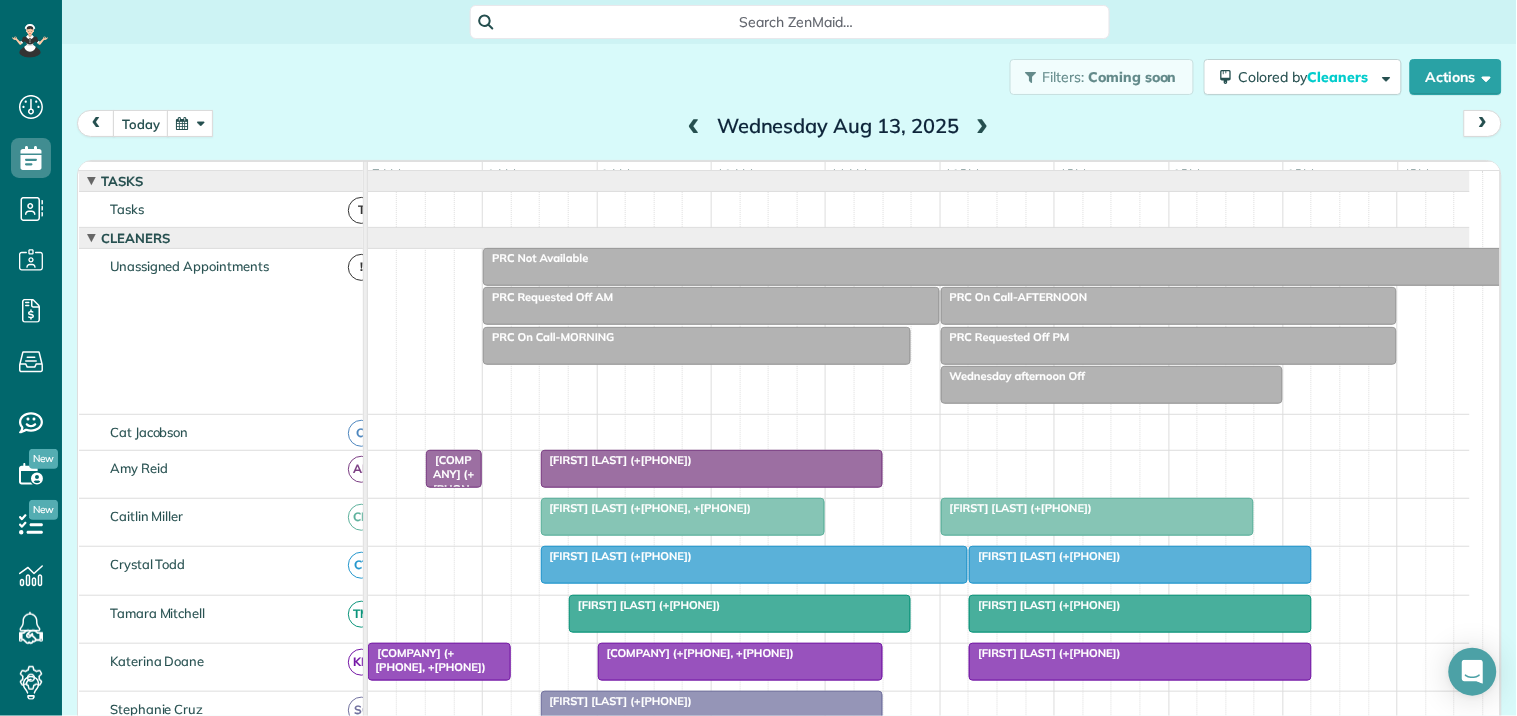 scroll, scrollTop: 222, scrollLeft: 0, axis: vertical 